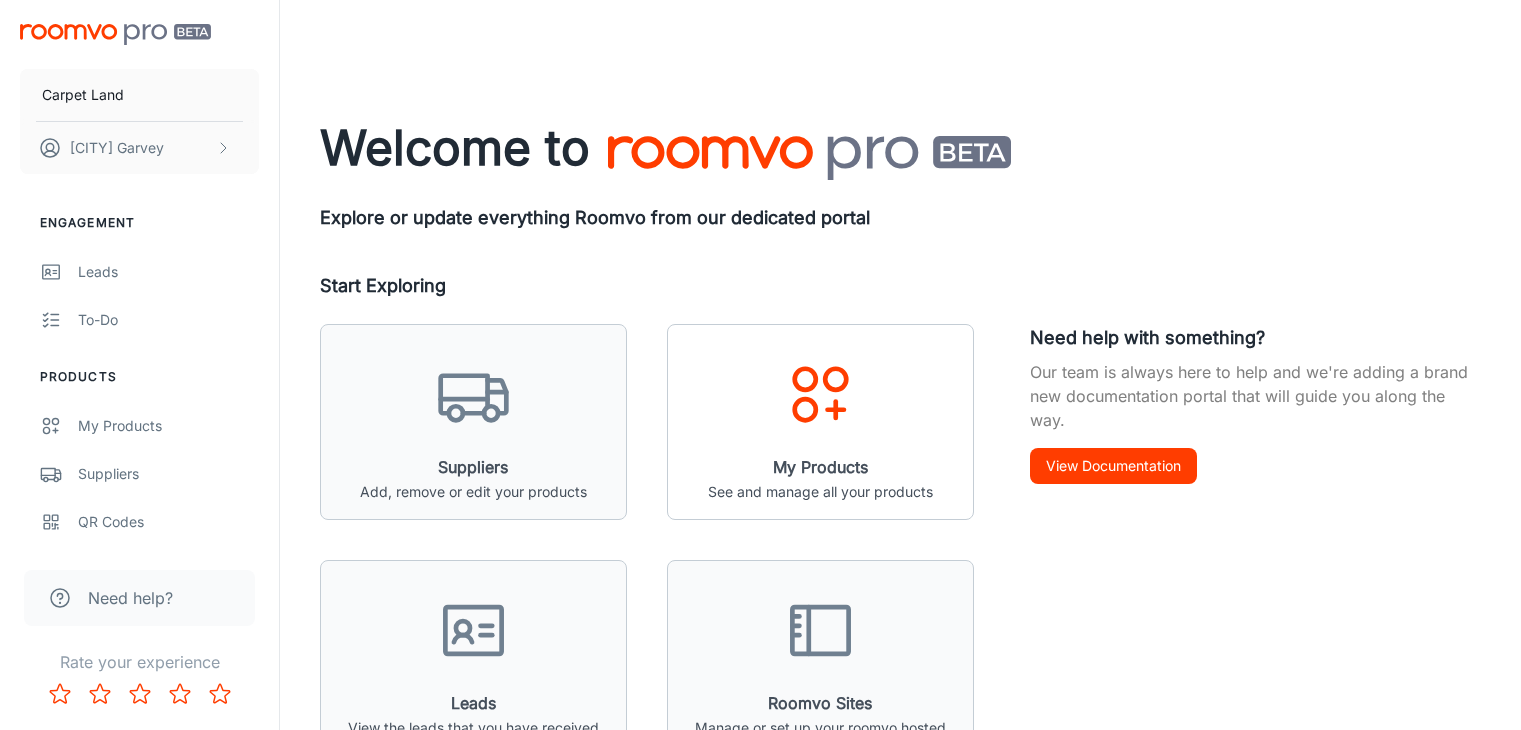 scroll, scrollTop: 0, scrollLeft: 0, axis: both 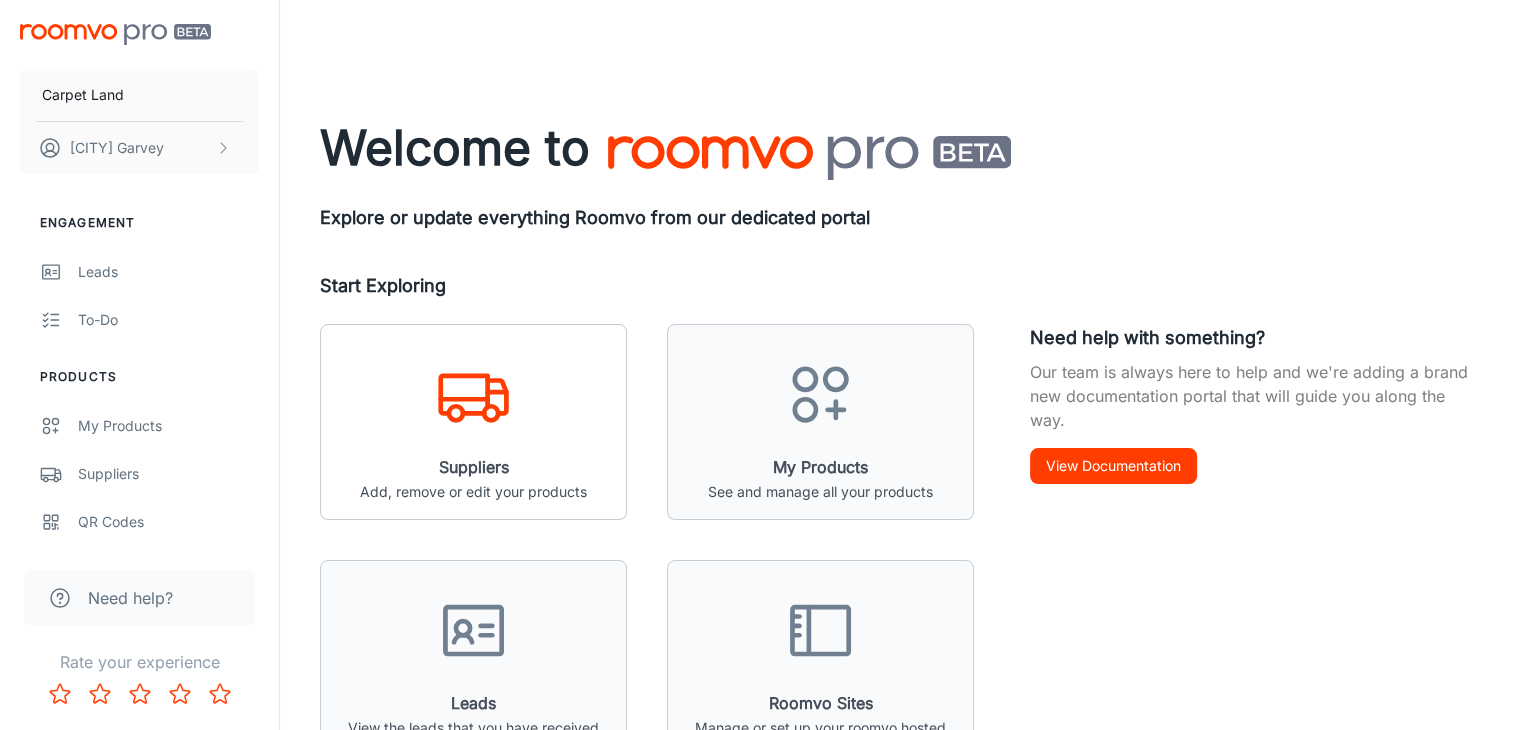 click at bounding box center (473, 394) 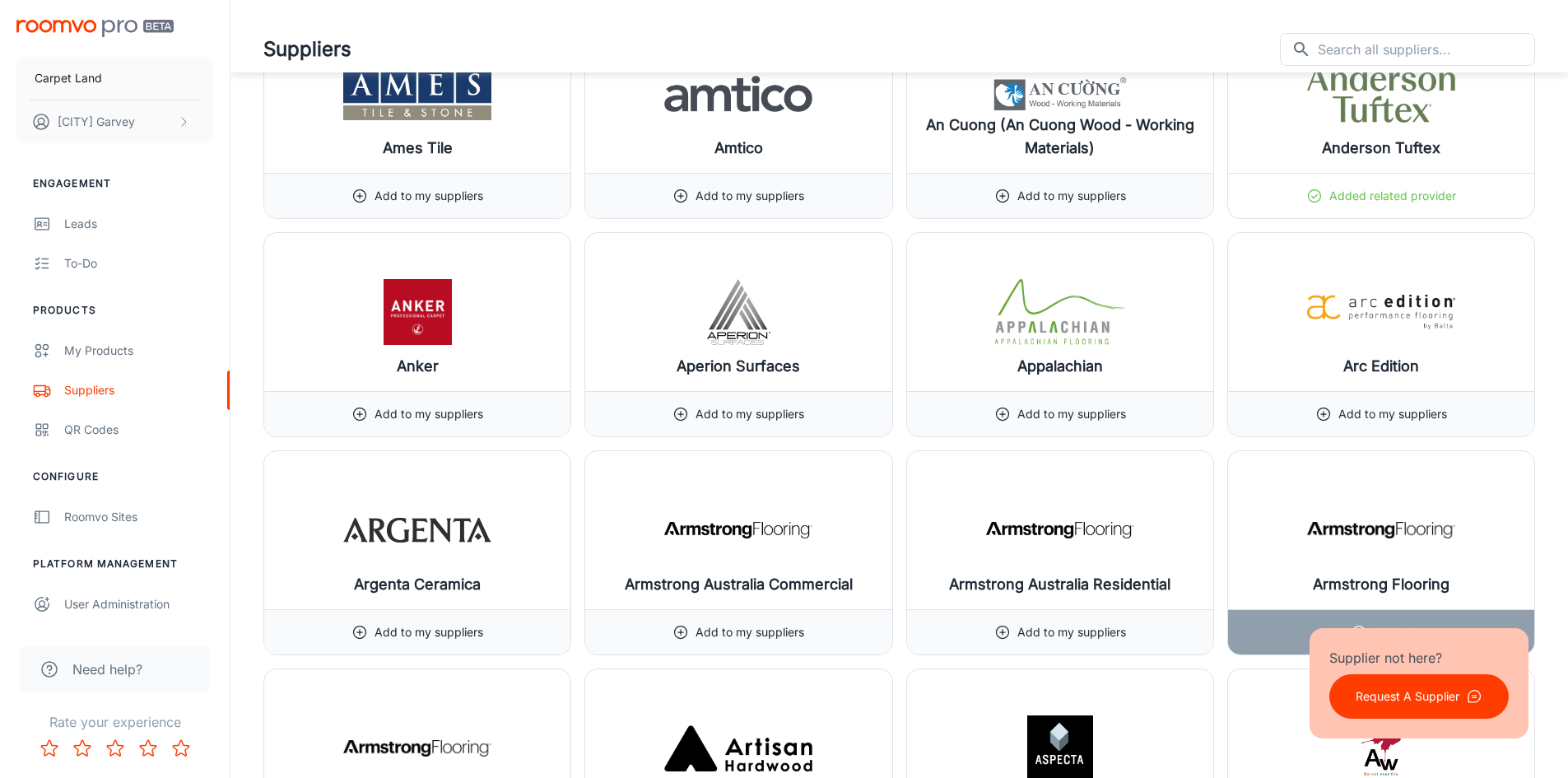 scroll, scrollTop: 2208, scrollLeft: 0, axis: vertical 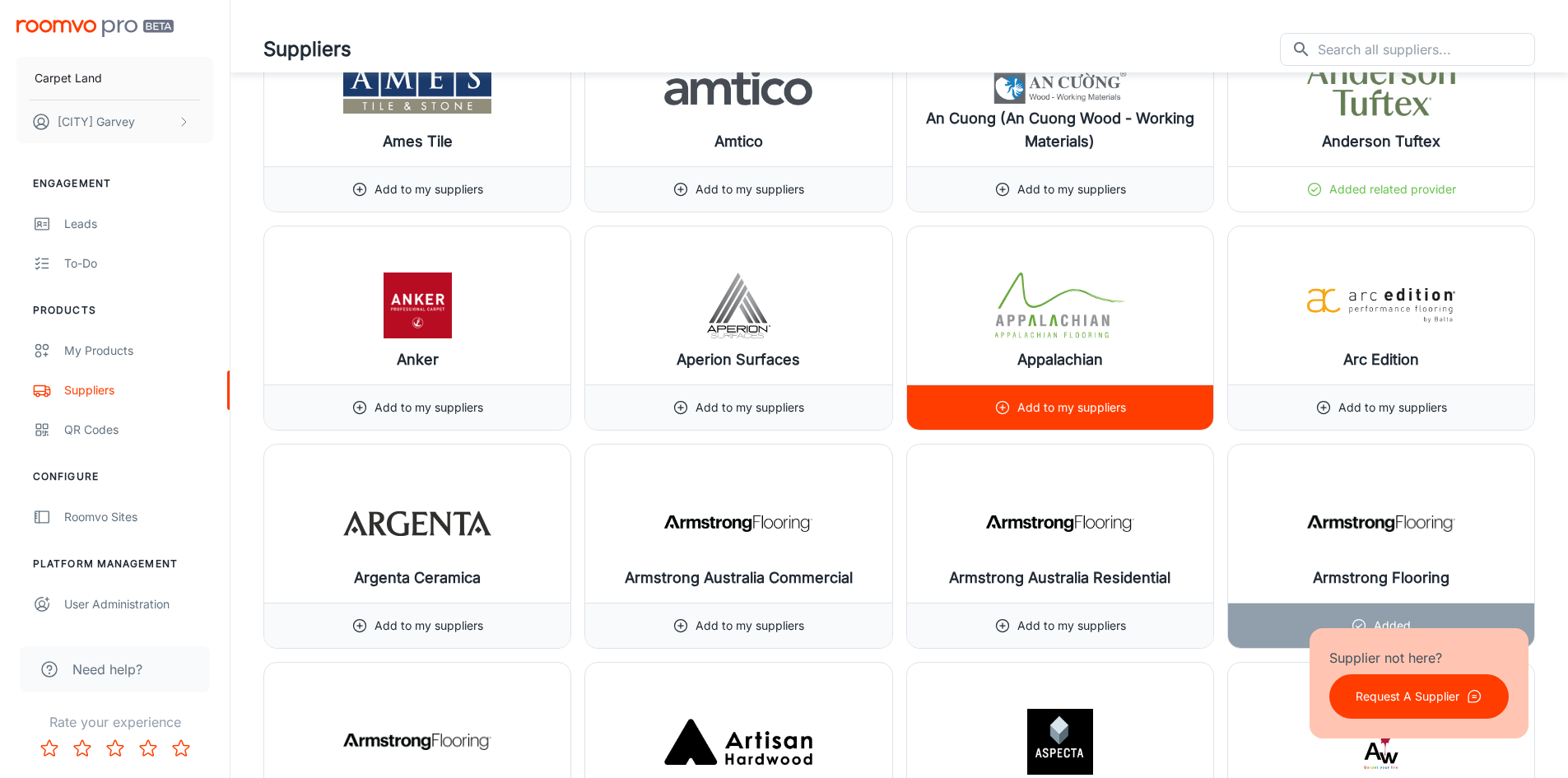 click on "Add to my suppliers" at bounding box center [1060, 408] 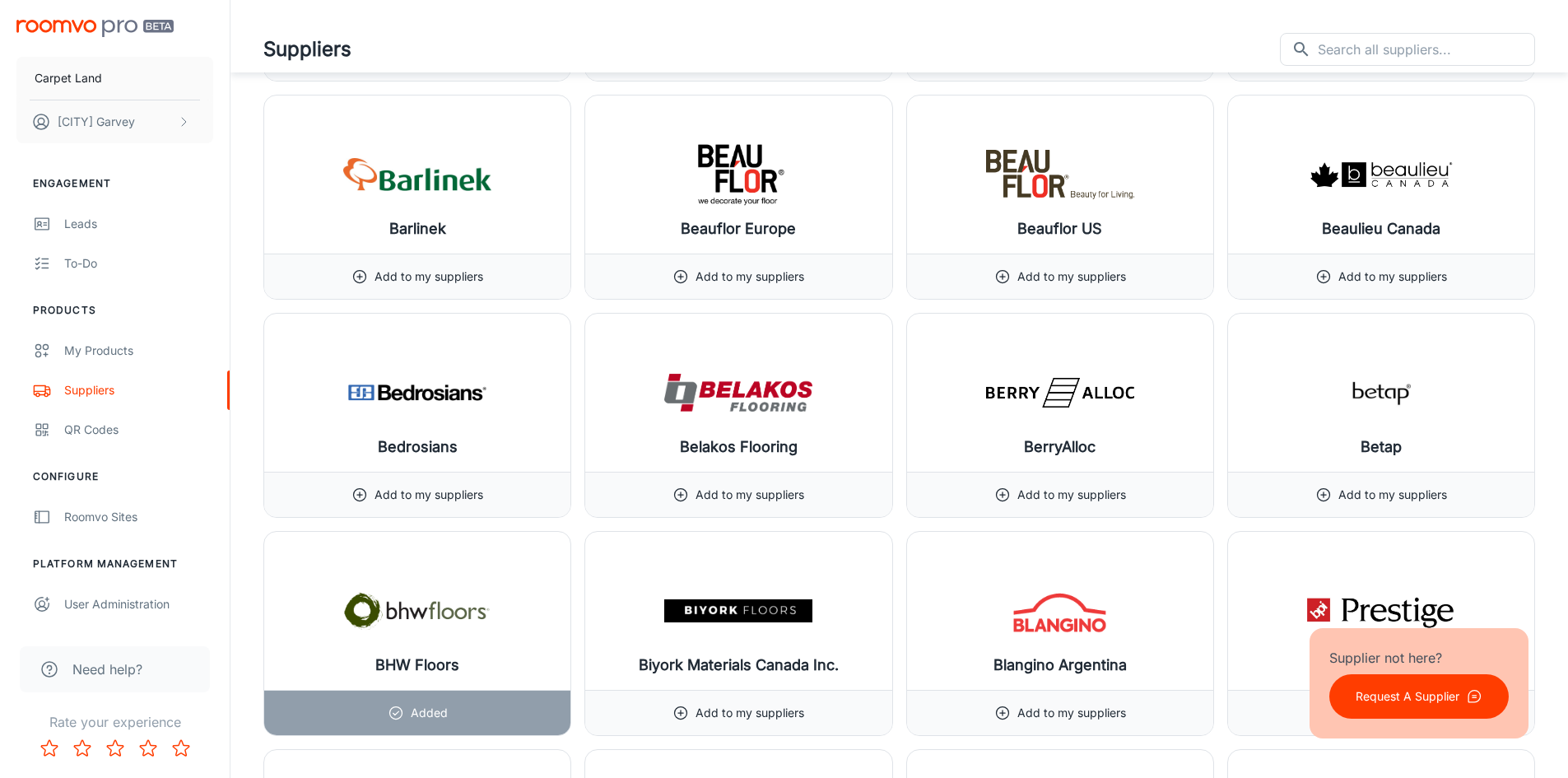 scroll, scrollTop: 3690, scrollLeft: 0, axis: vertical 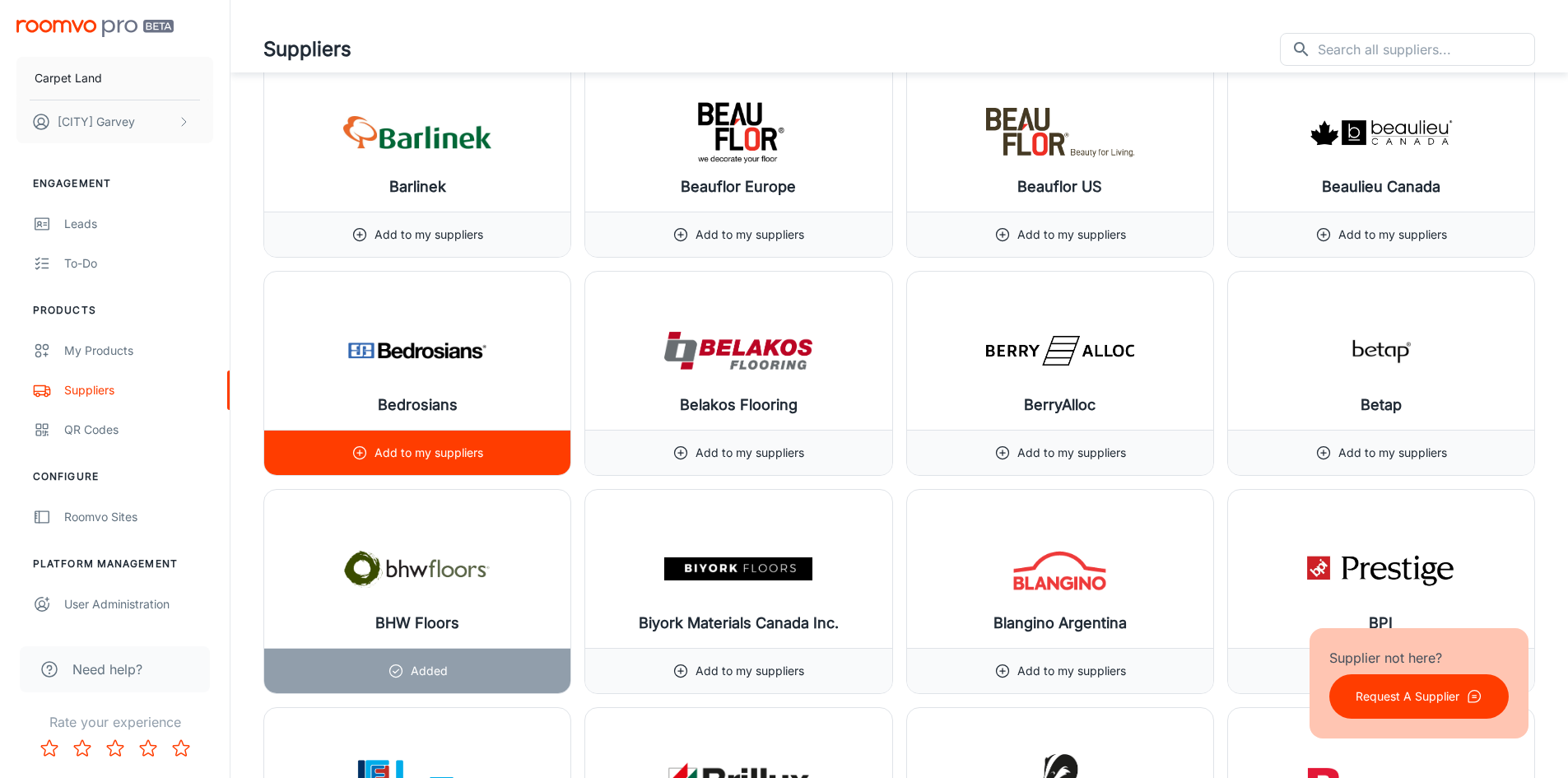 click on "Add to my suppliers" at bounding box center [429, 453] 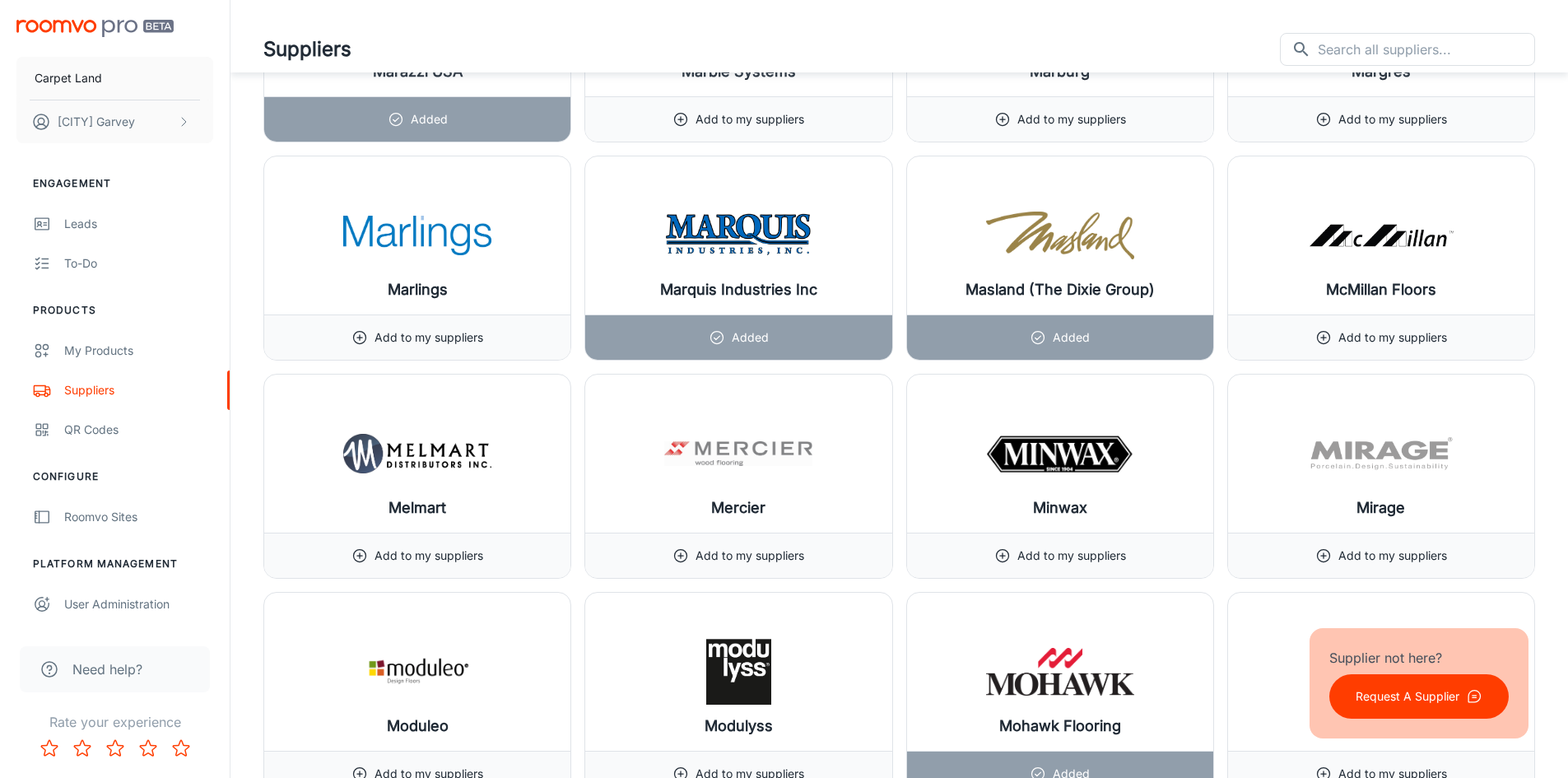scroll, scrollTop: 13487, scrollLeft: 0, axis: vertical 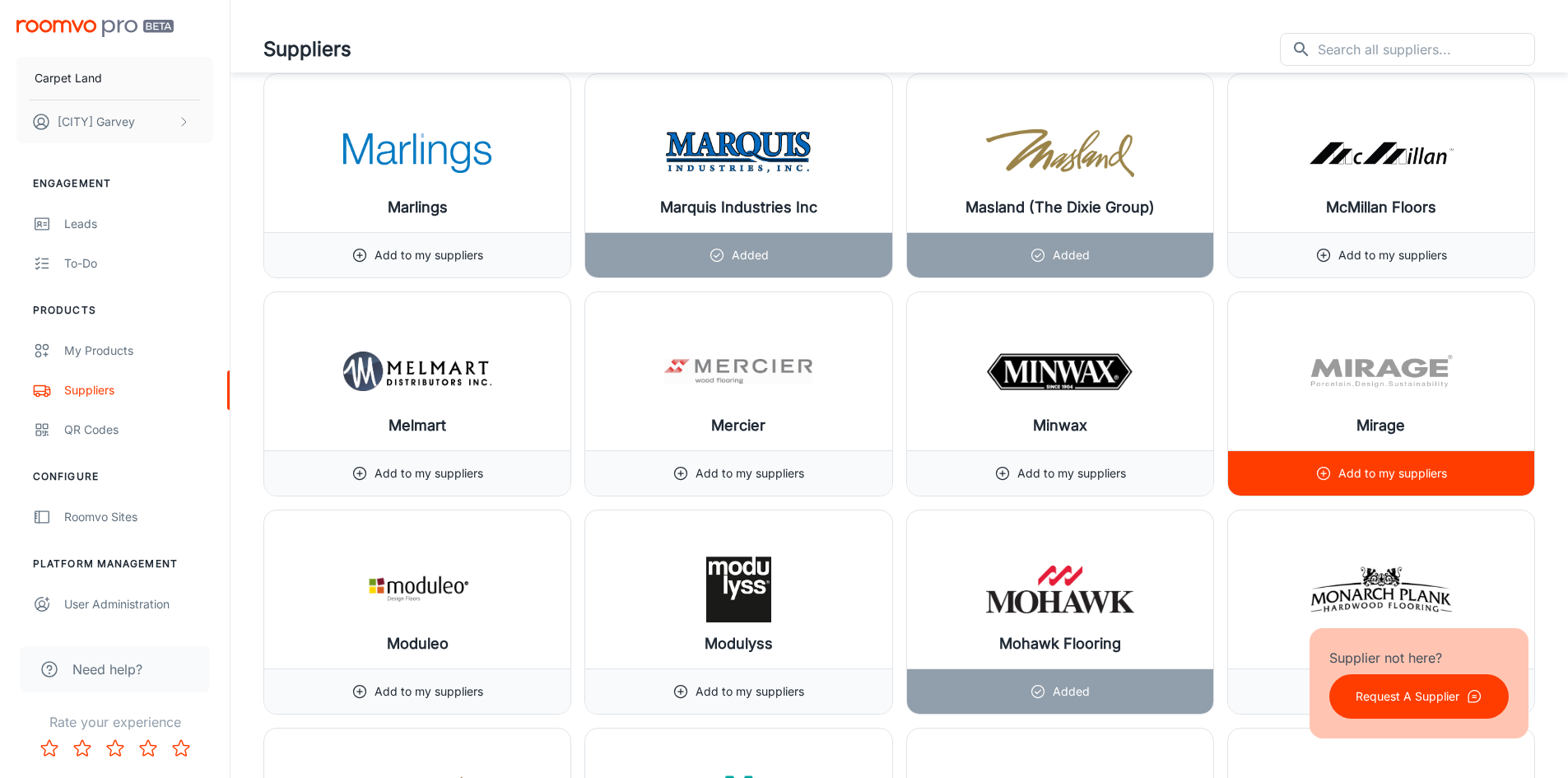 click on "Add to my suppliers" at bounding box center [1381, 473] 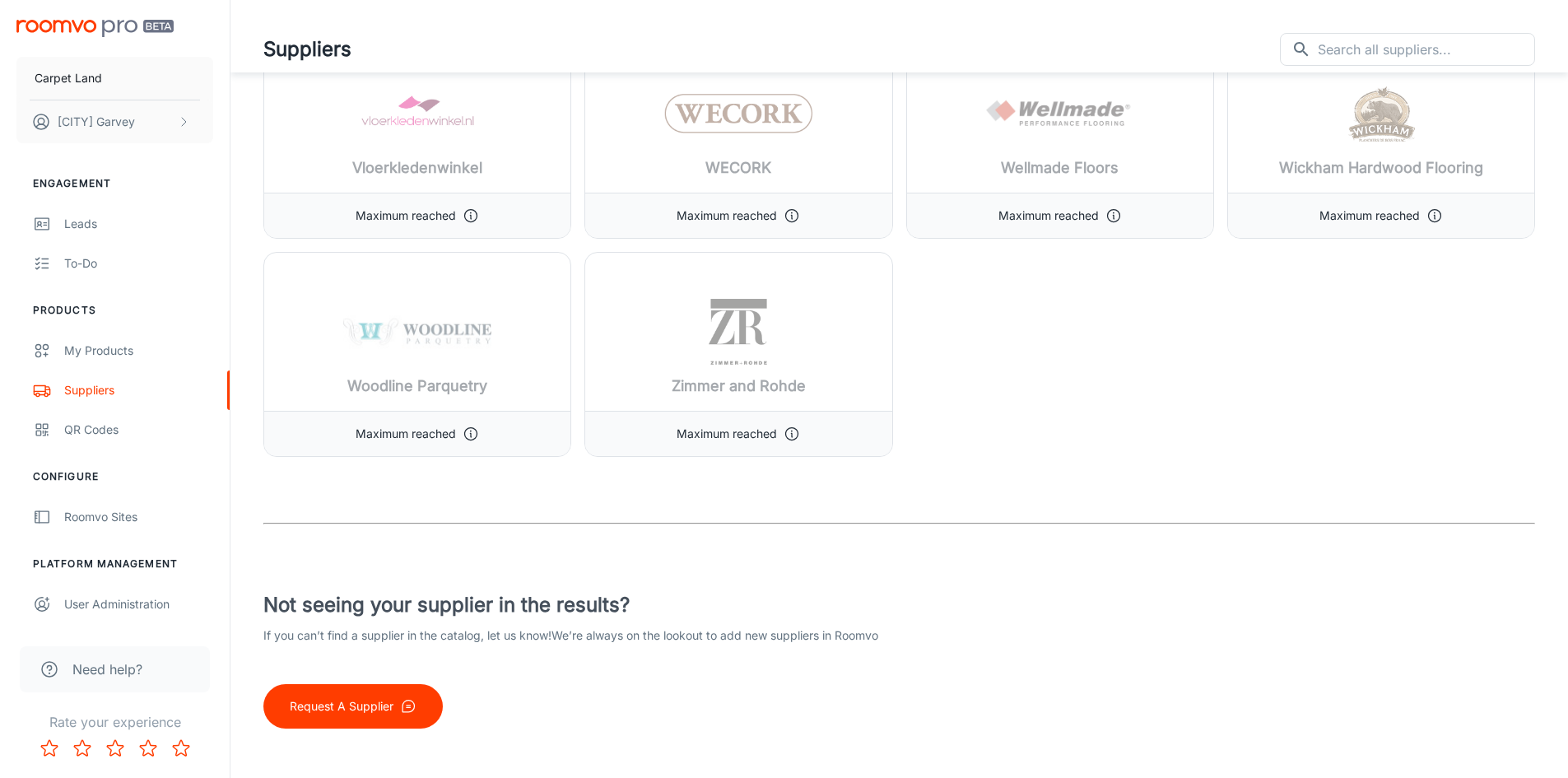 scroll, scrollTop: 19870, scrollLeft: 0, axis: vertical 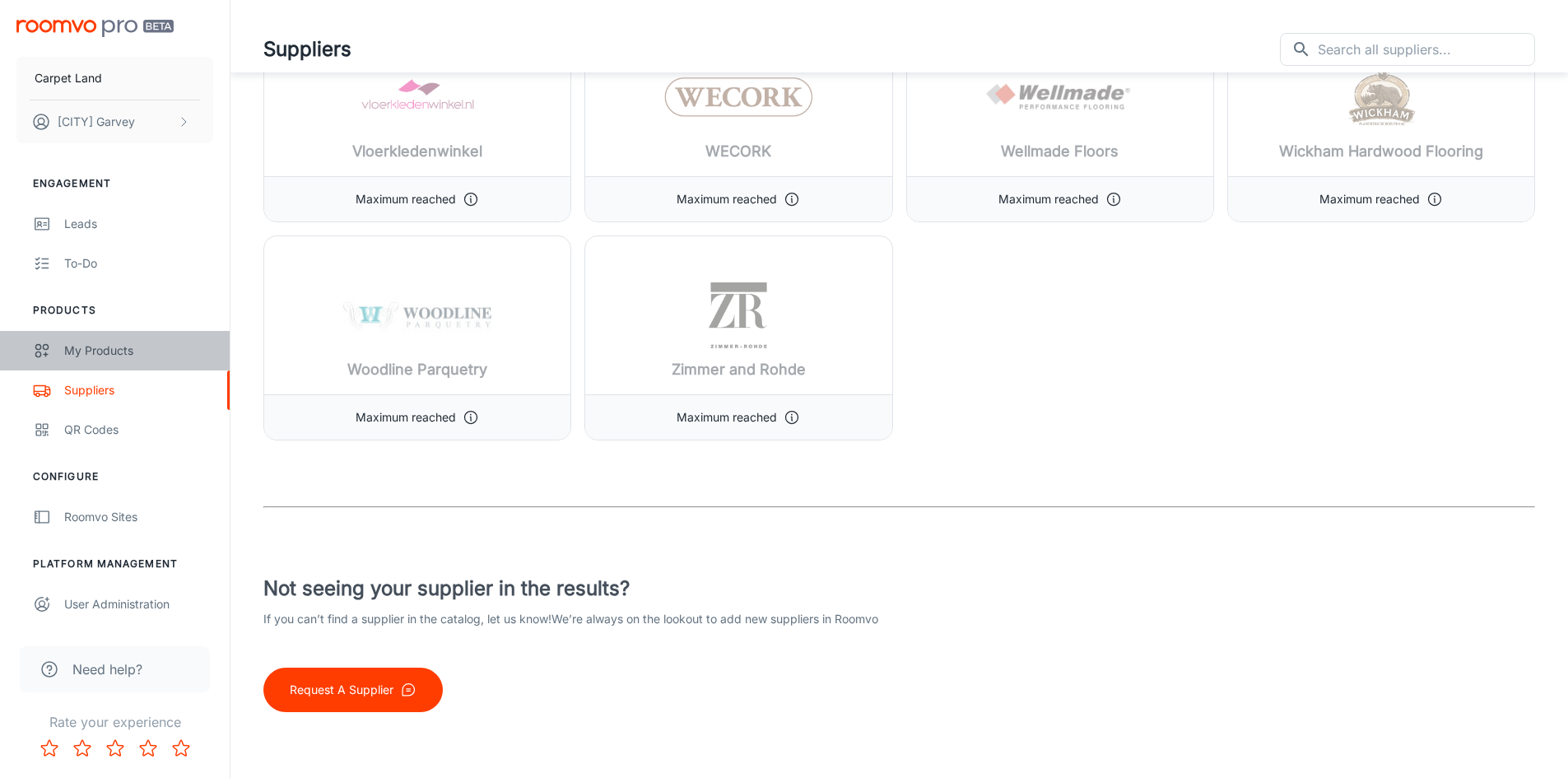 click on "My Products" at bounding box center (114, 351) 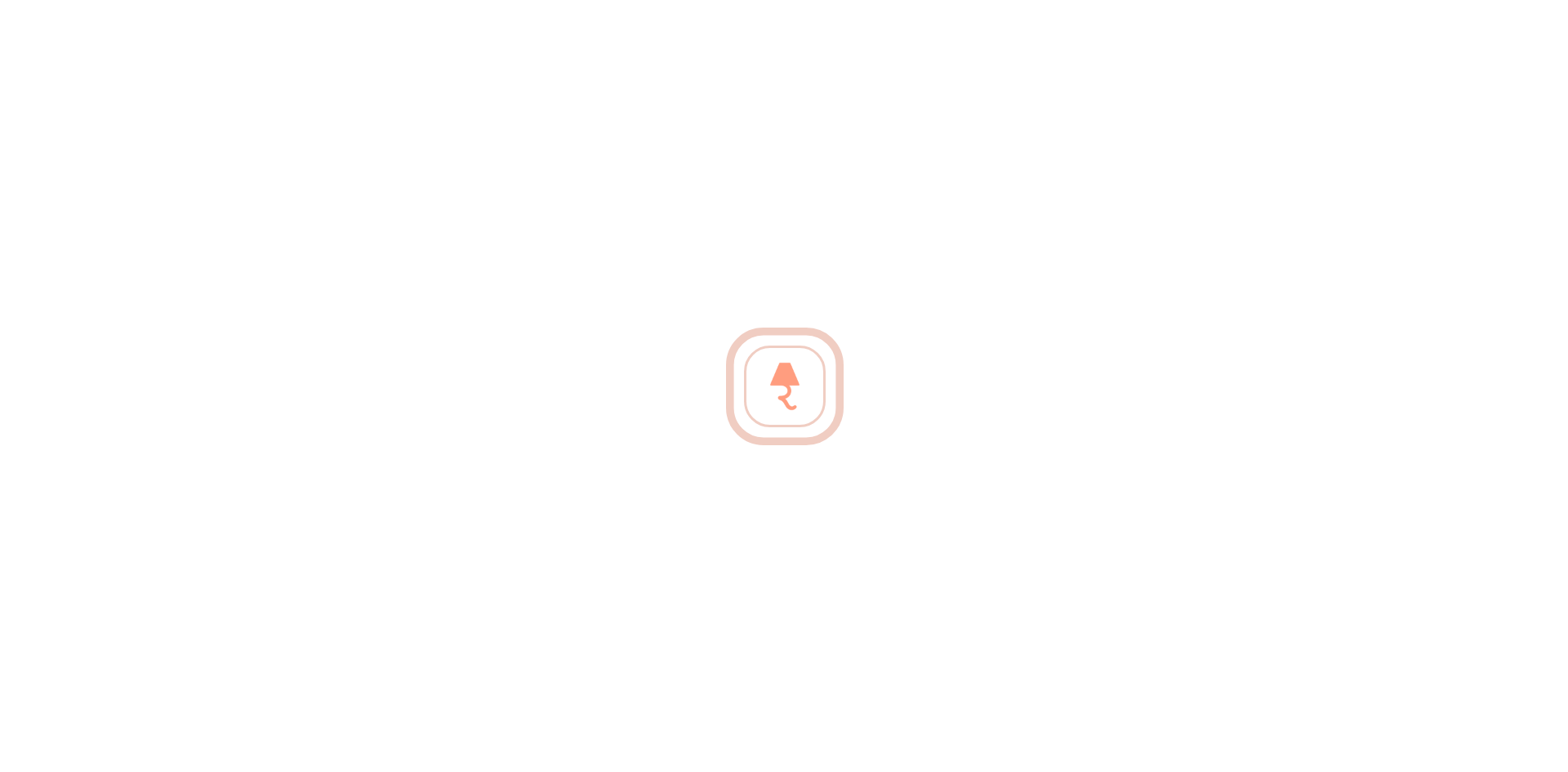 scroll, scrollTop: 0, scrollLeft: 0, axis: both 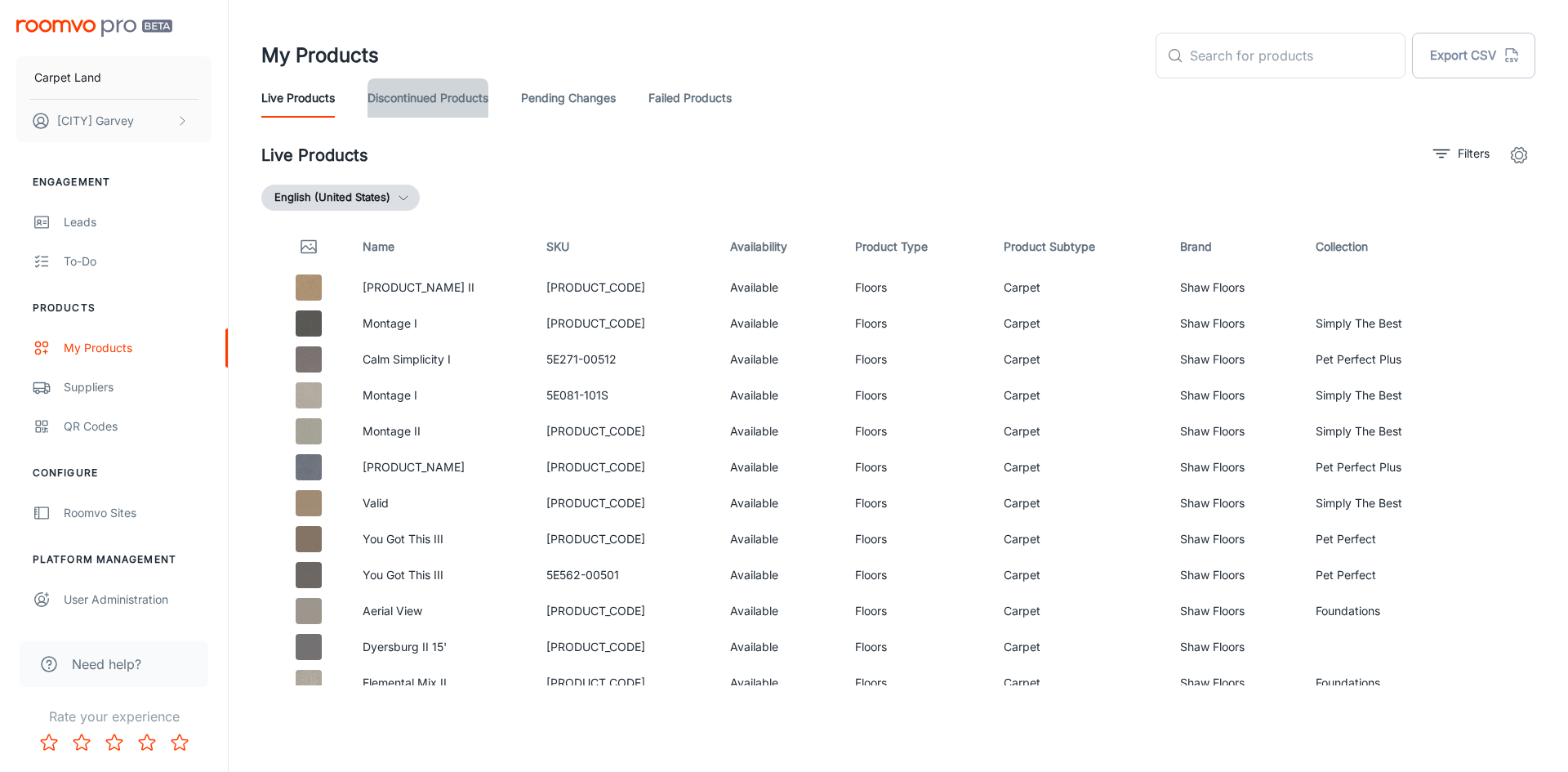 click on "Discontinued Products" at bounding box center [428, 98] 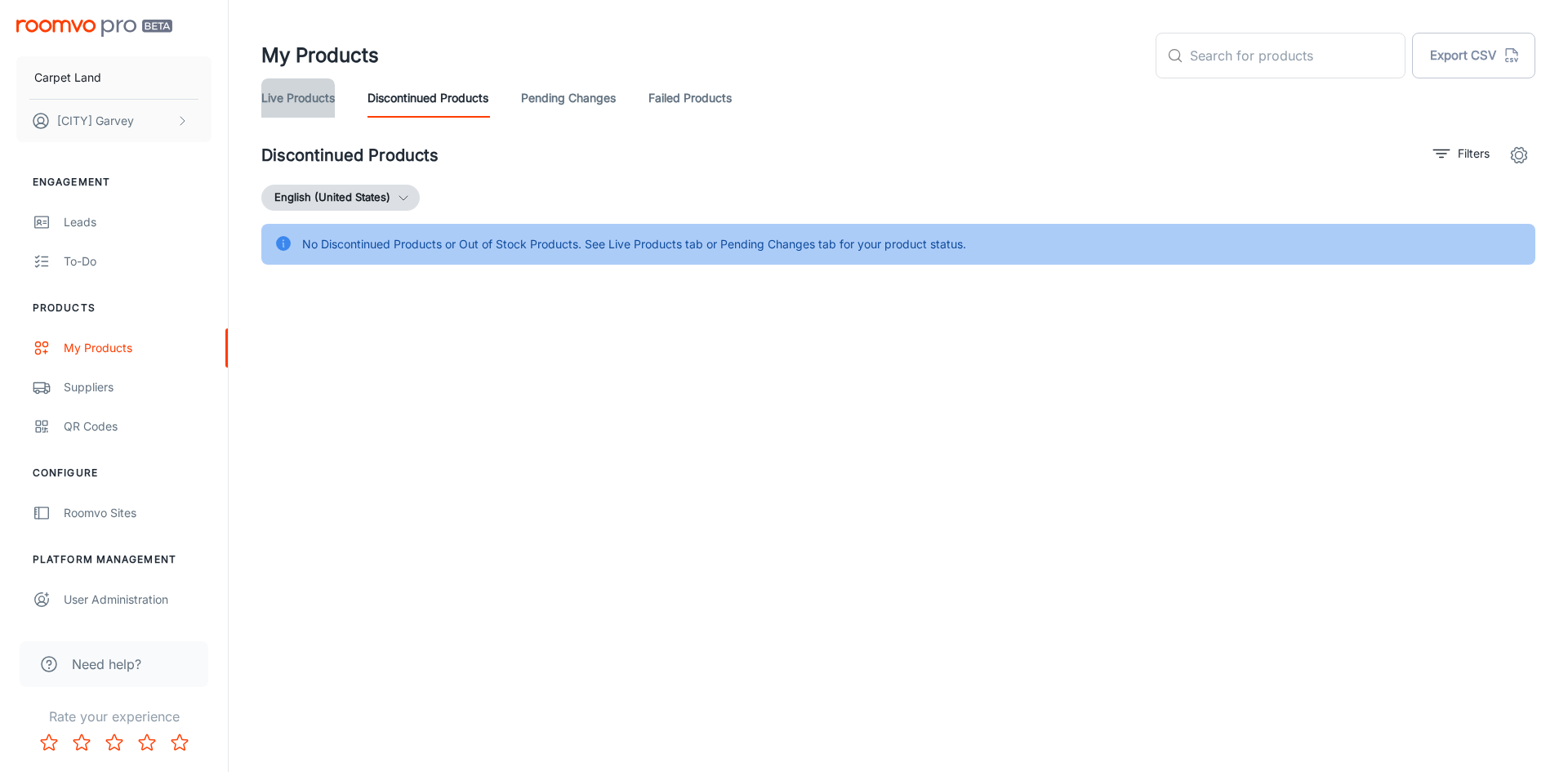 click on "Live Products" at bounding box center [298, 98] 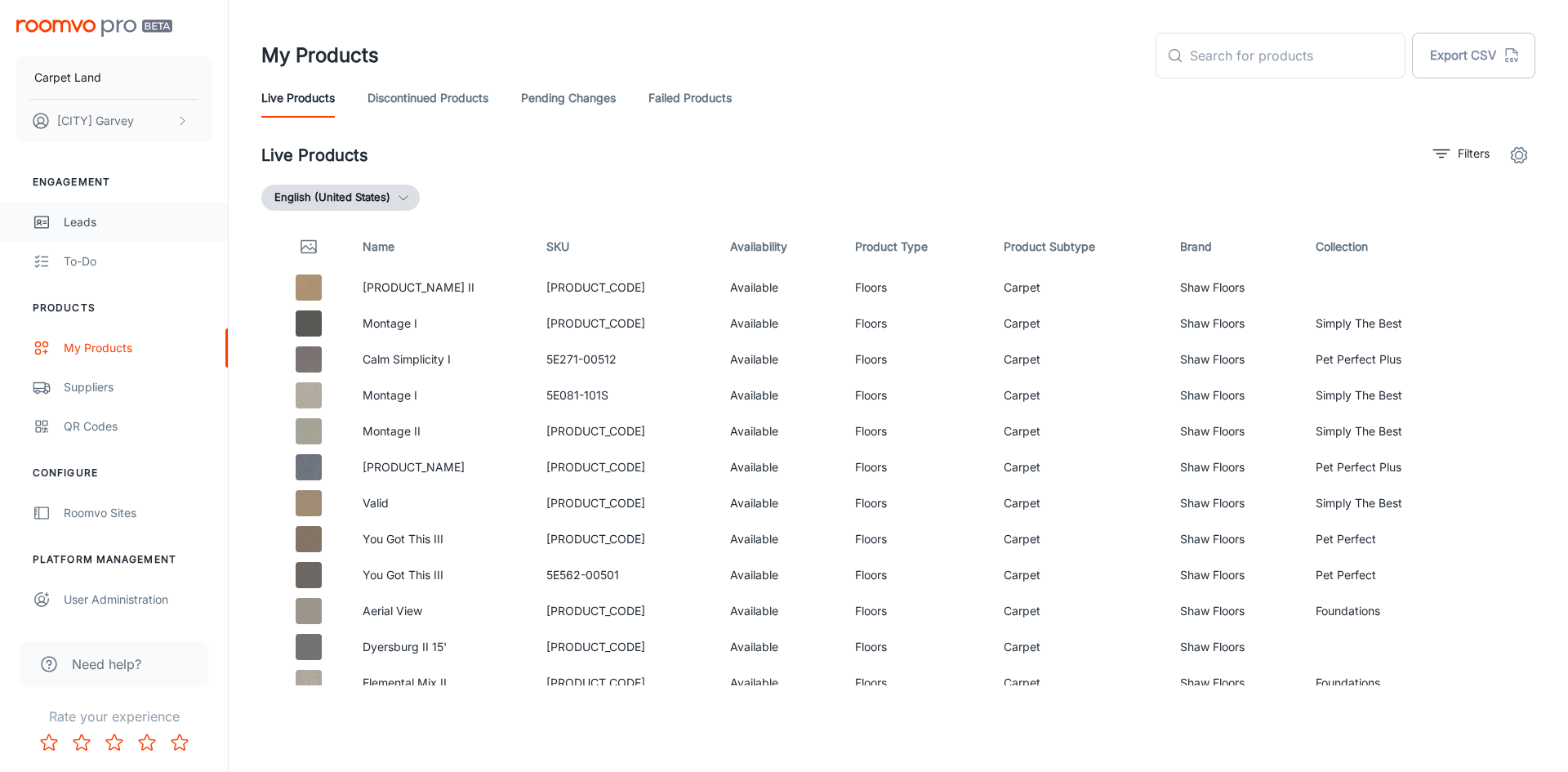 click on "Leads" at bounding box center [114, 222] 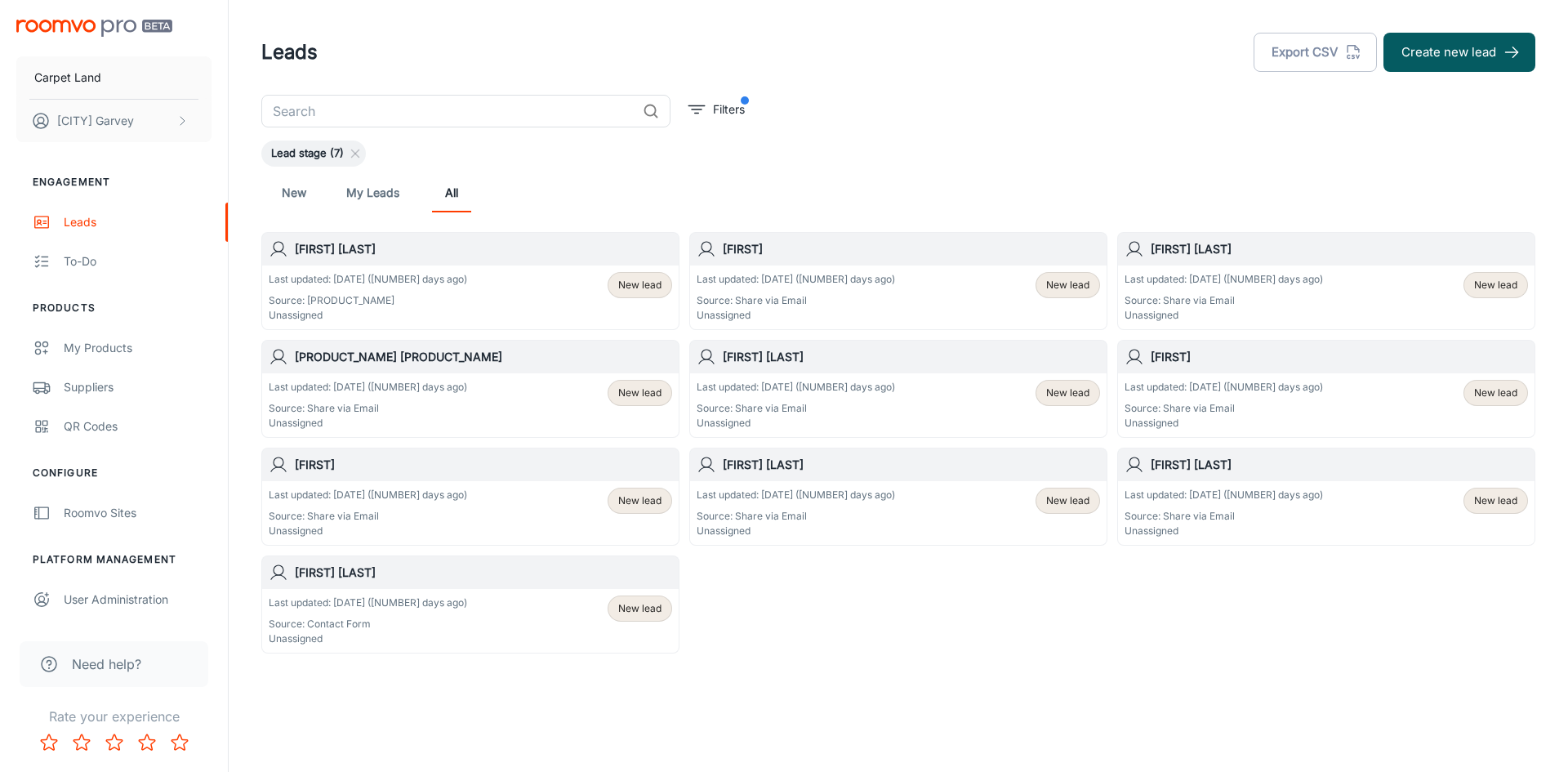 click on "New My Leads All" at bounding box center [898, 193] 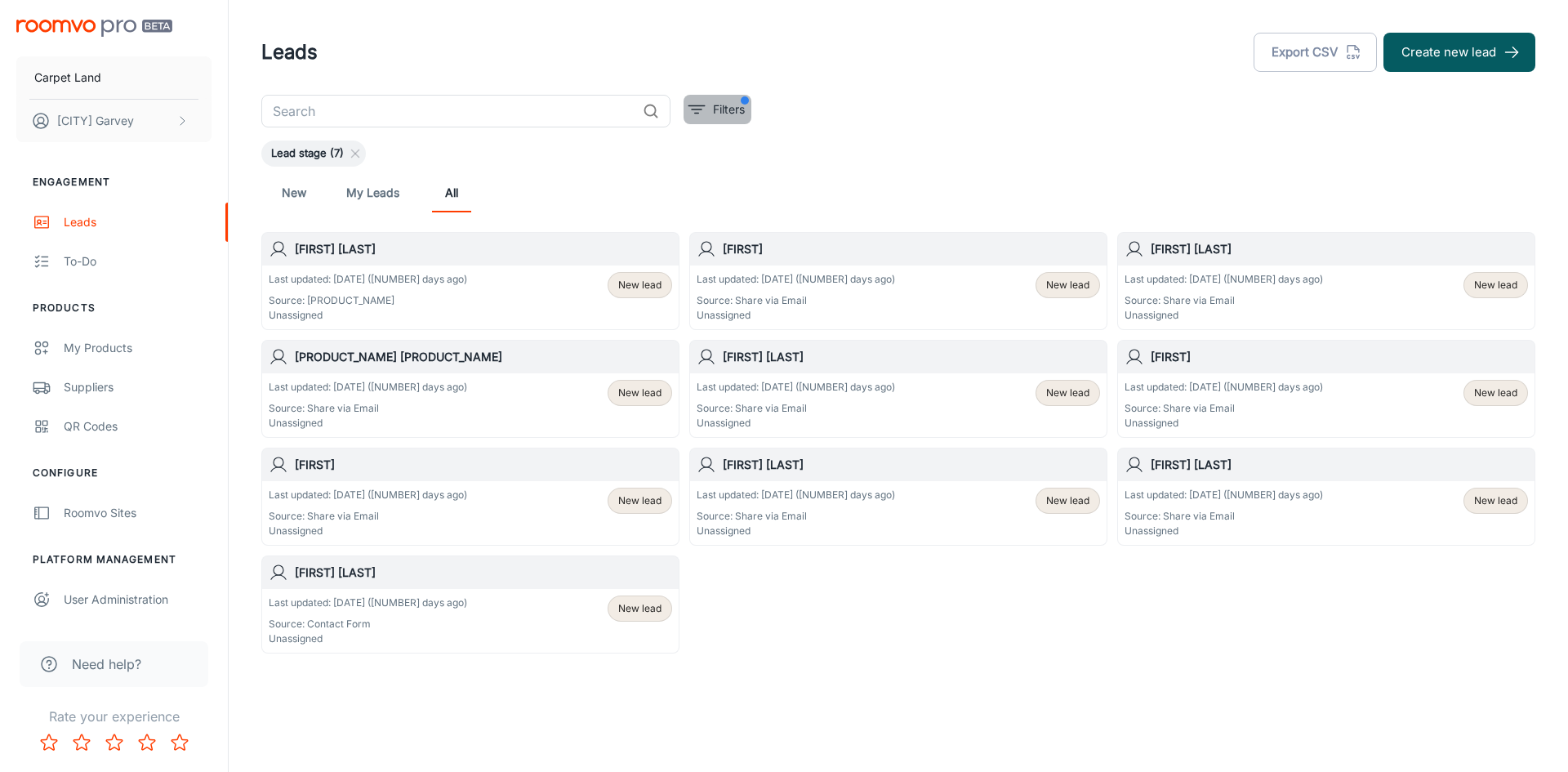 click on "Filters" at bounding box center (728, 109) 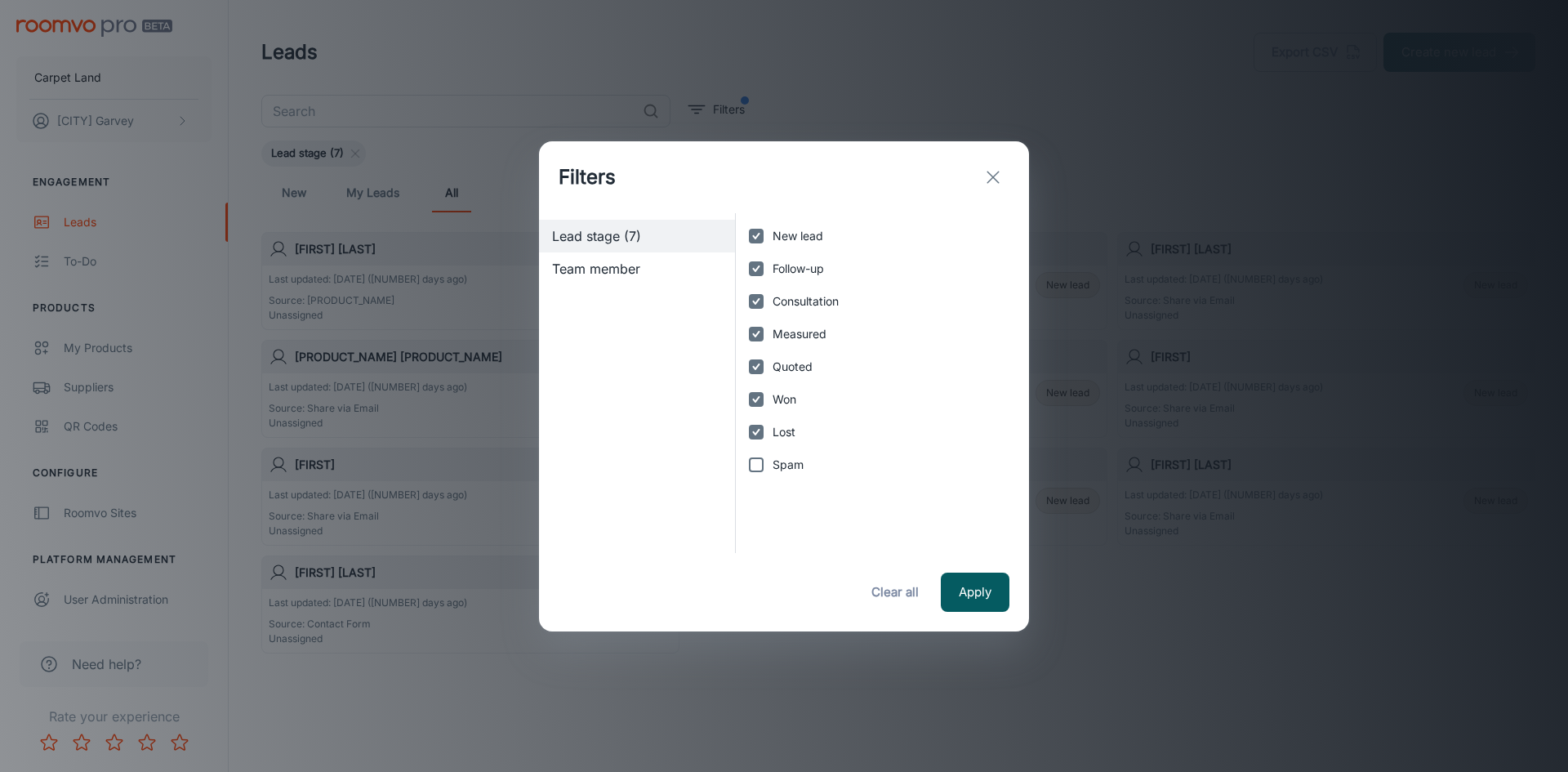 click at bounding box center [993, 177] 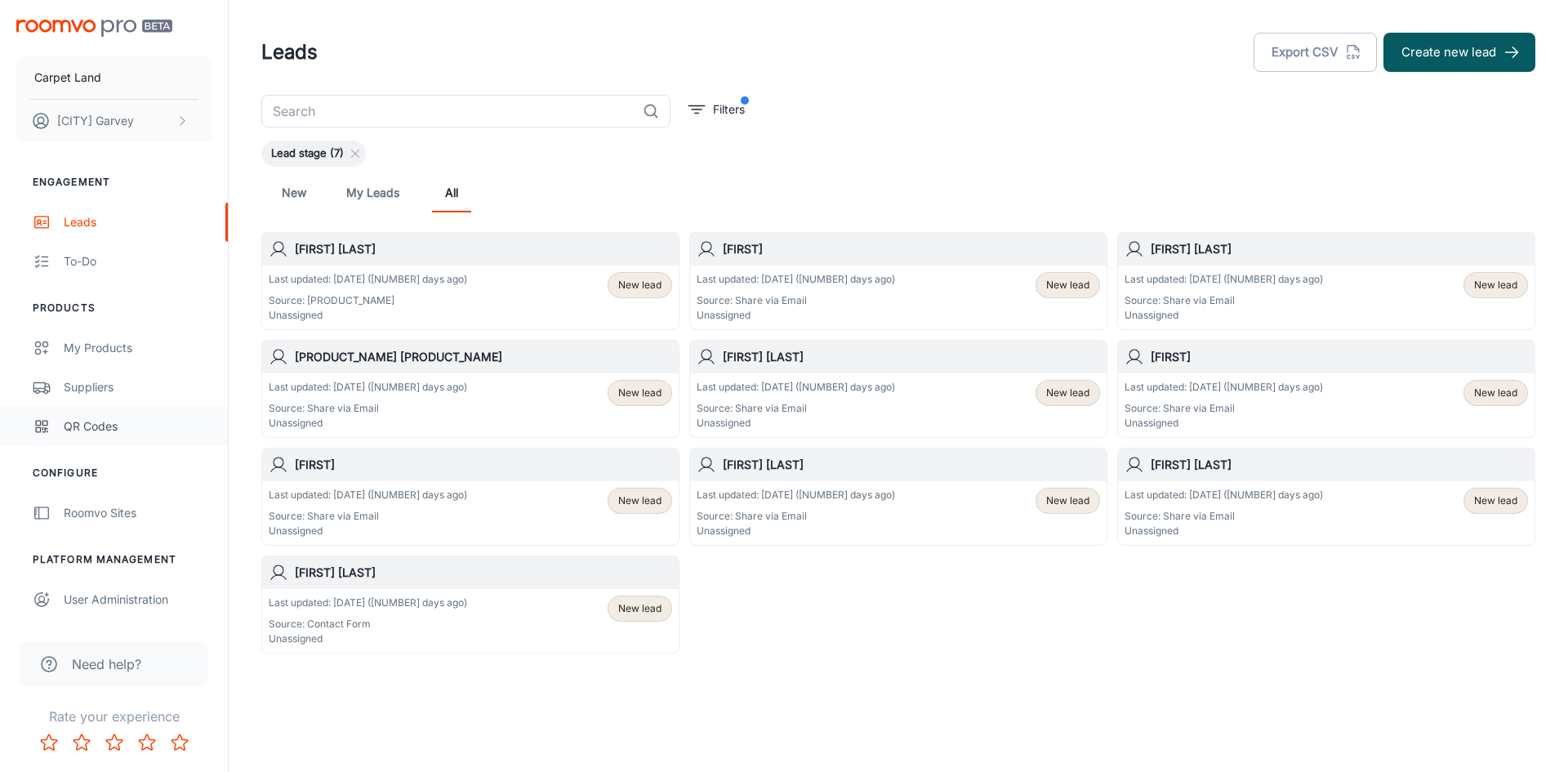 click on "QR Codes" at bounding box center (114, 426) 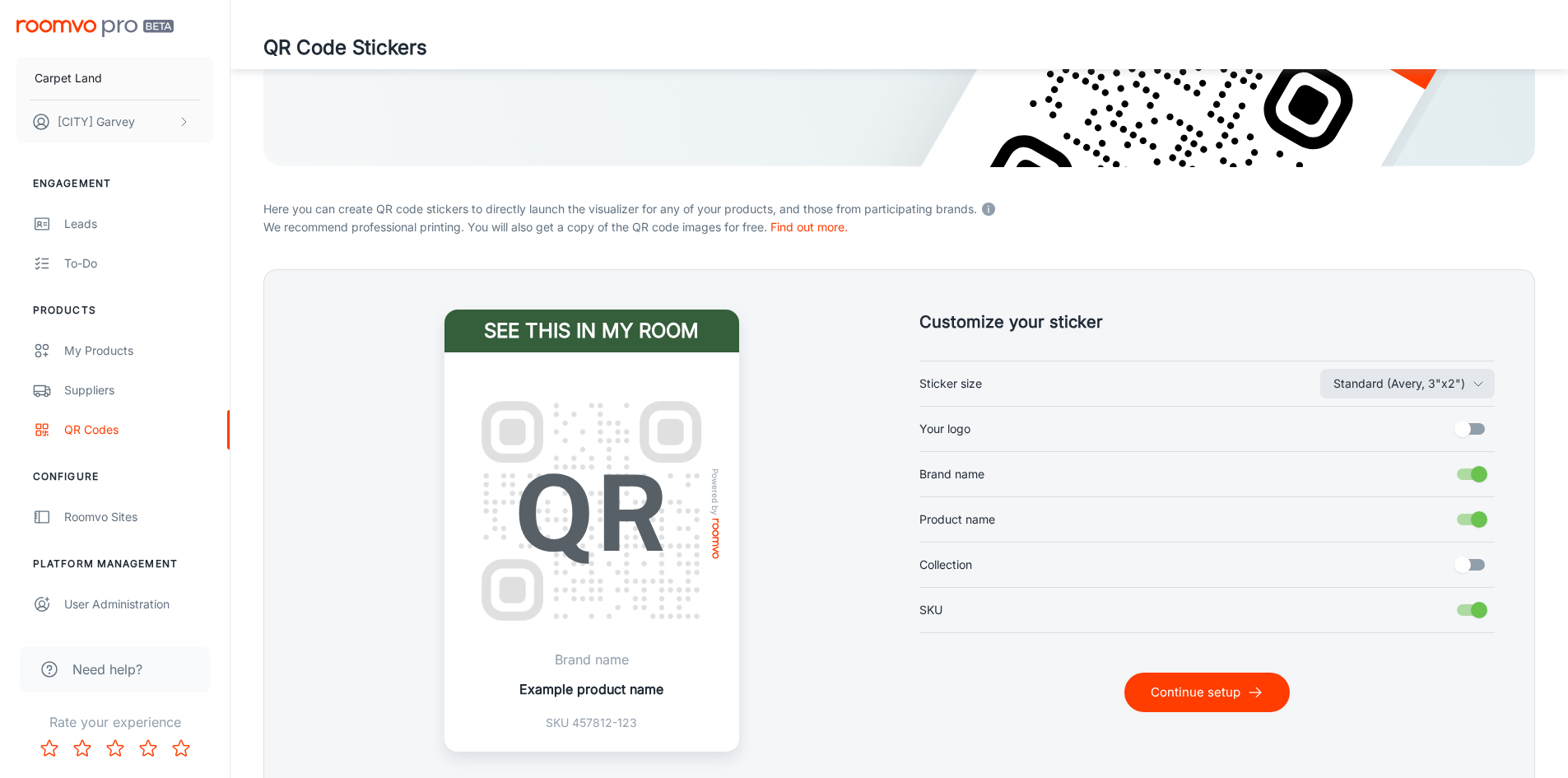 scroll, scrollTop: 247, scrollLeft: 0, axis: vertical 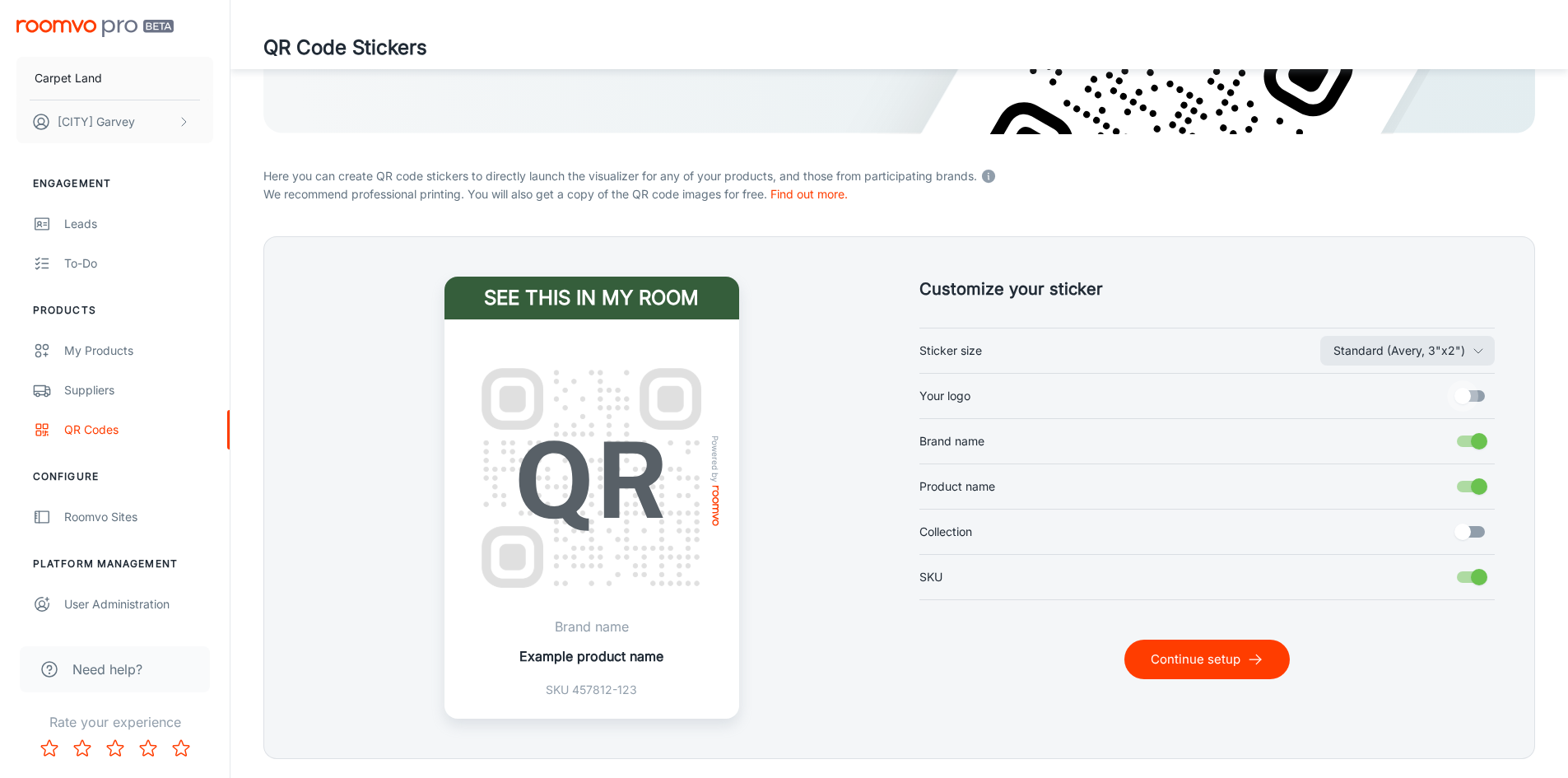 click on "Your logo" at bounding box center (1463, 396) 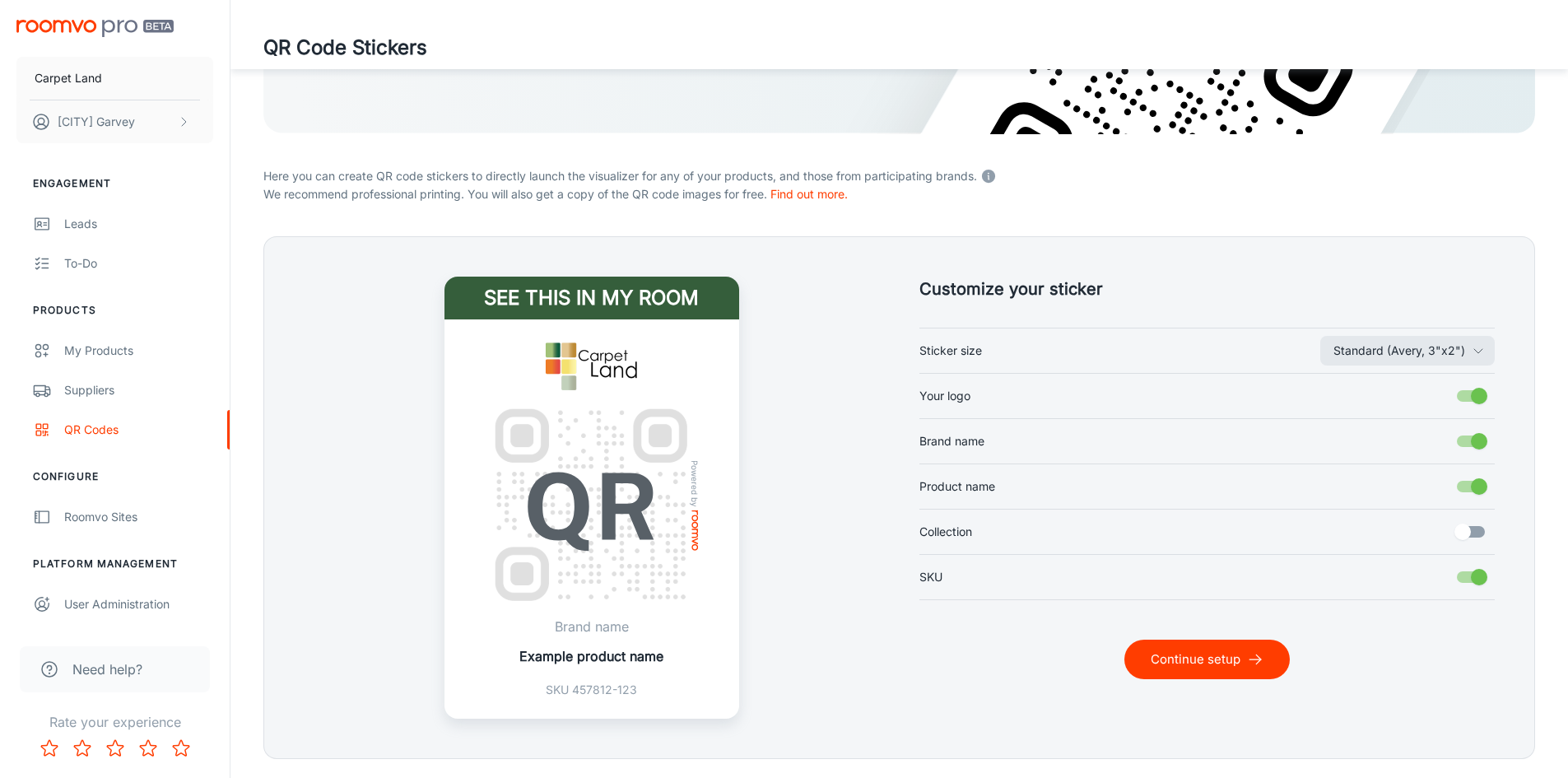click on "Collection" at bounding box center (1479, 396) 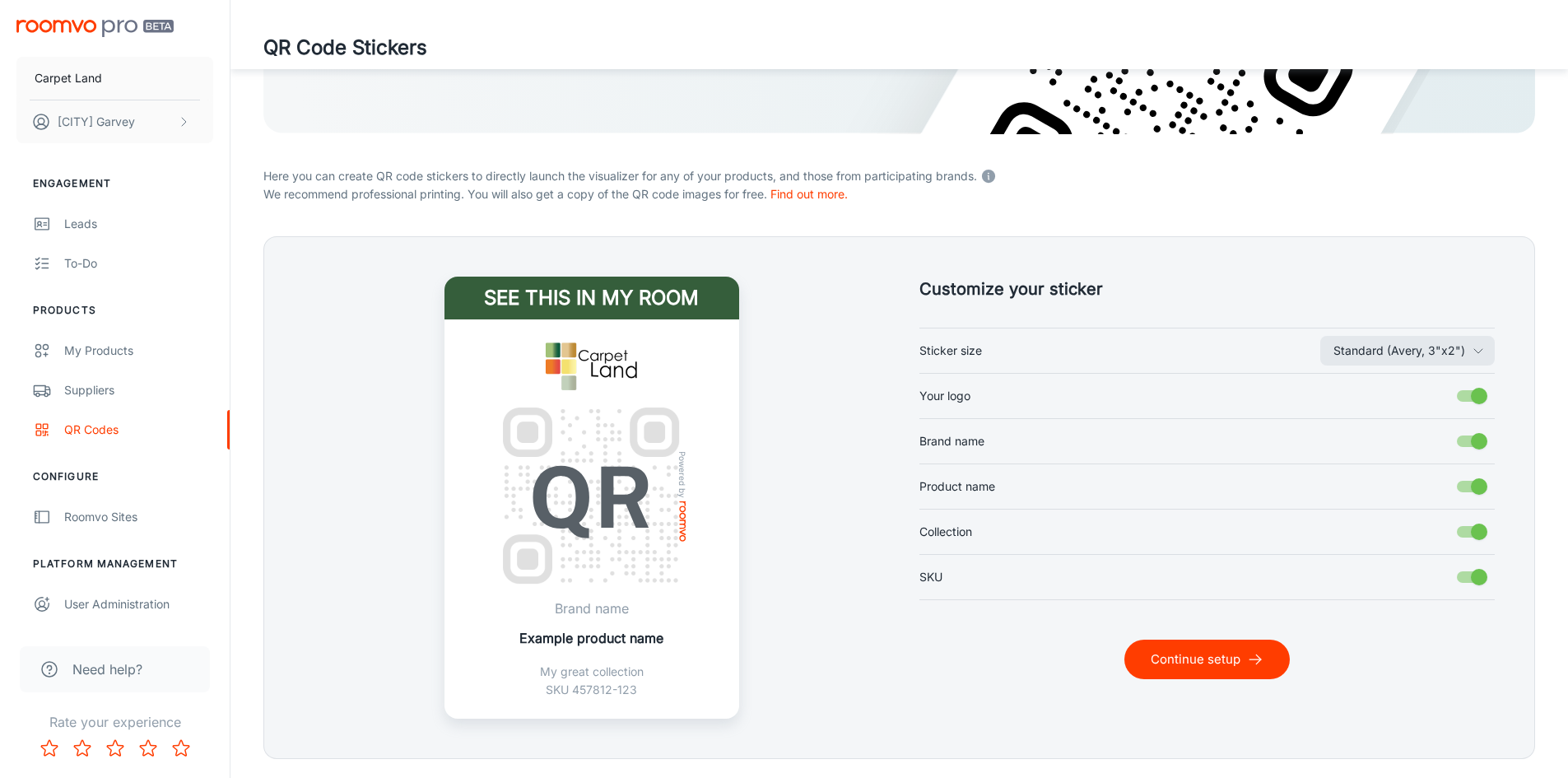 click on "Collection" at bounding box center (1479, 396) 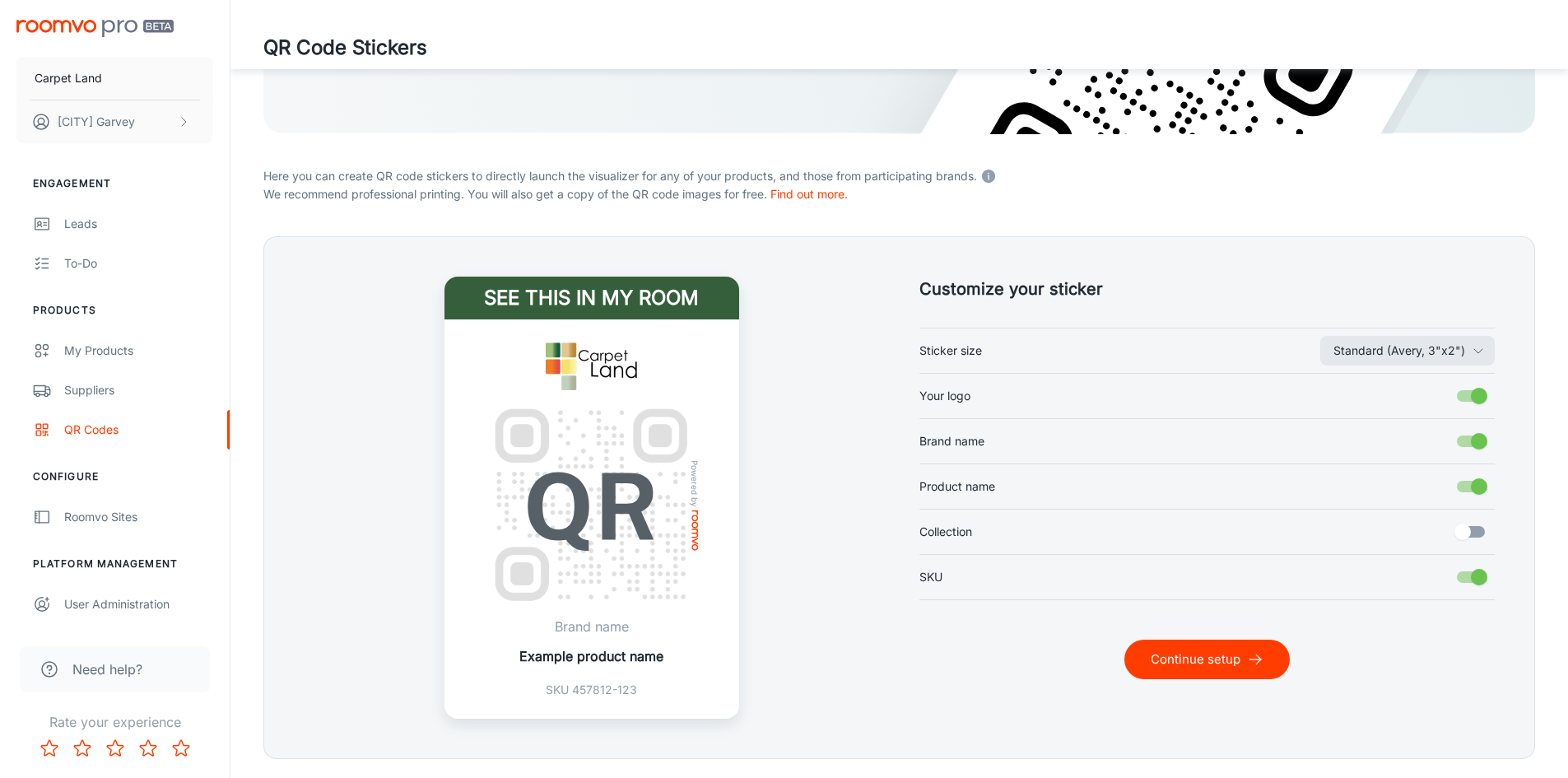 click on "SKU" at bounding box center (1479, 396) 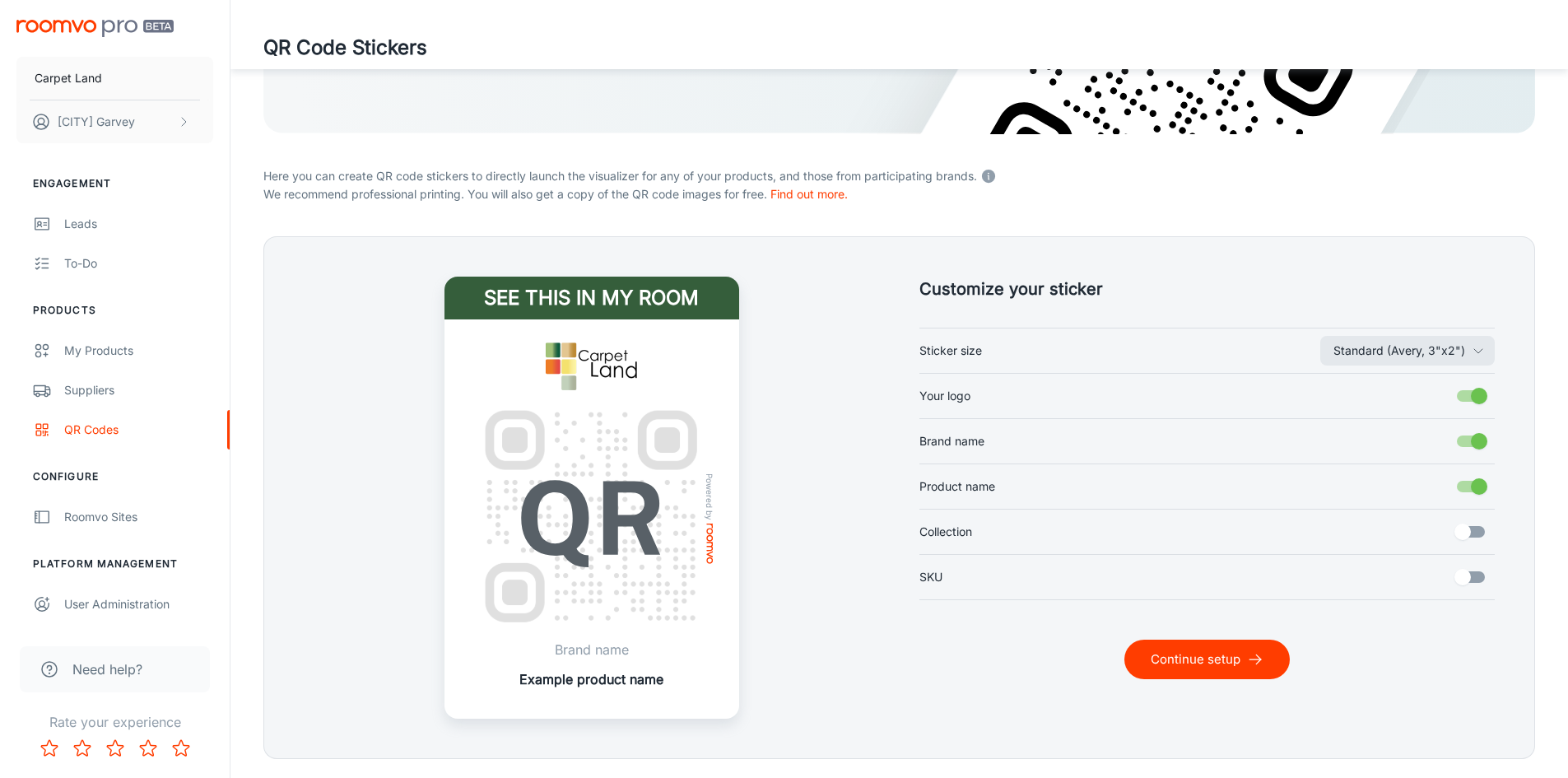 click on "Continue setup" at bounding box center [1207, 659] 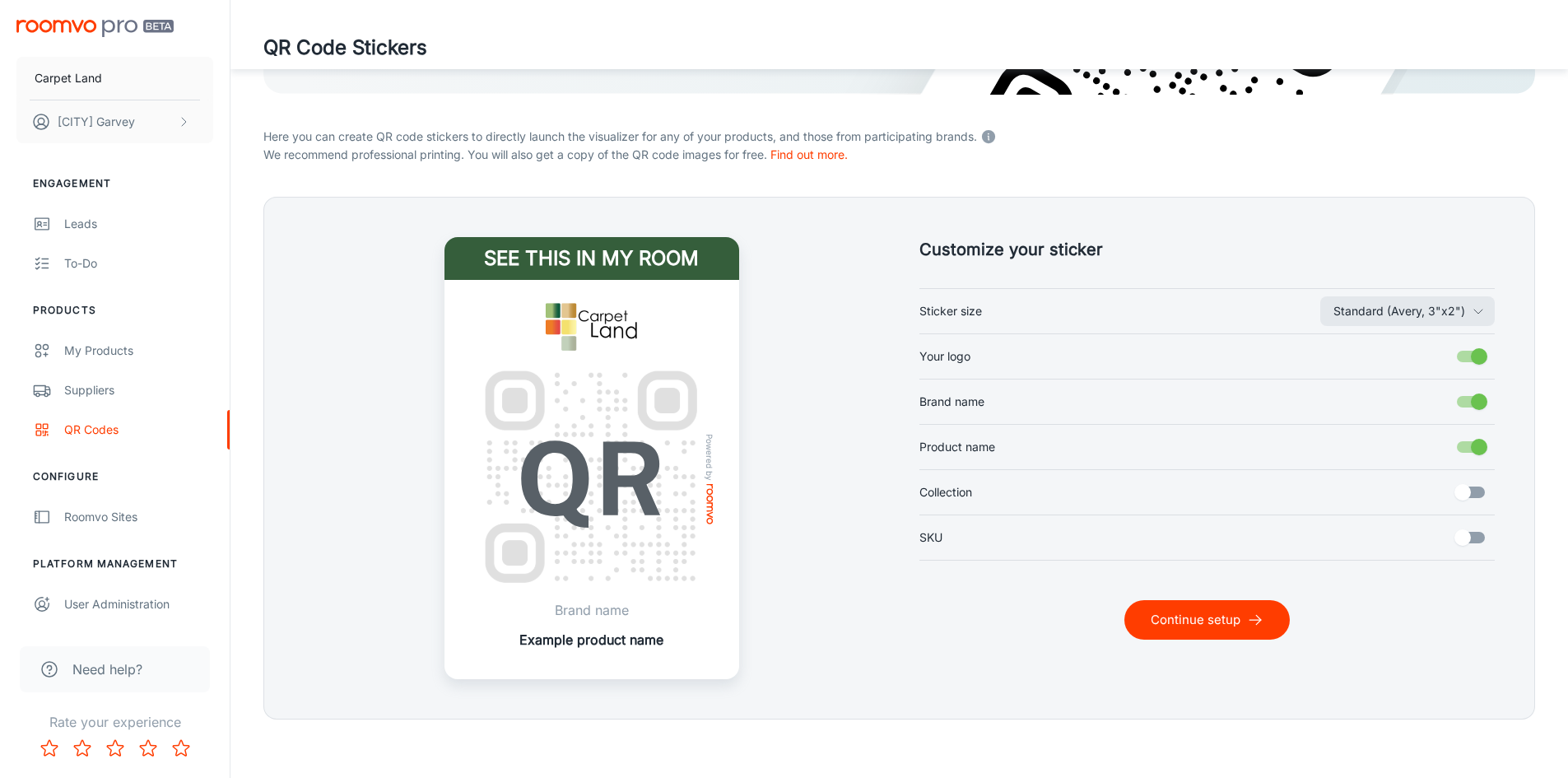 scroll, scrollTop: 294, scrollLeft: 0, axis: vertical 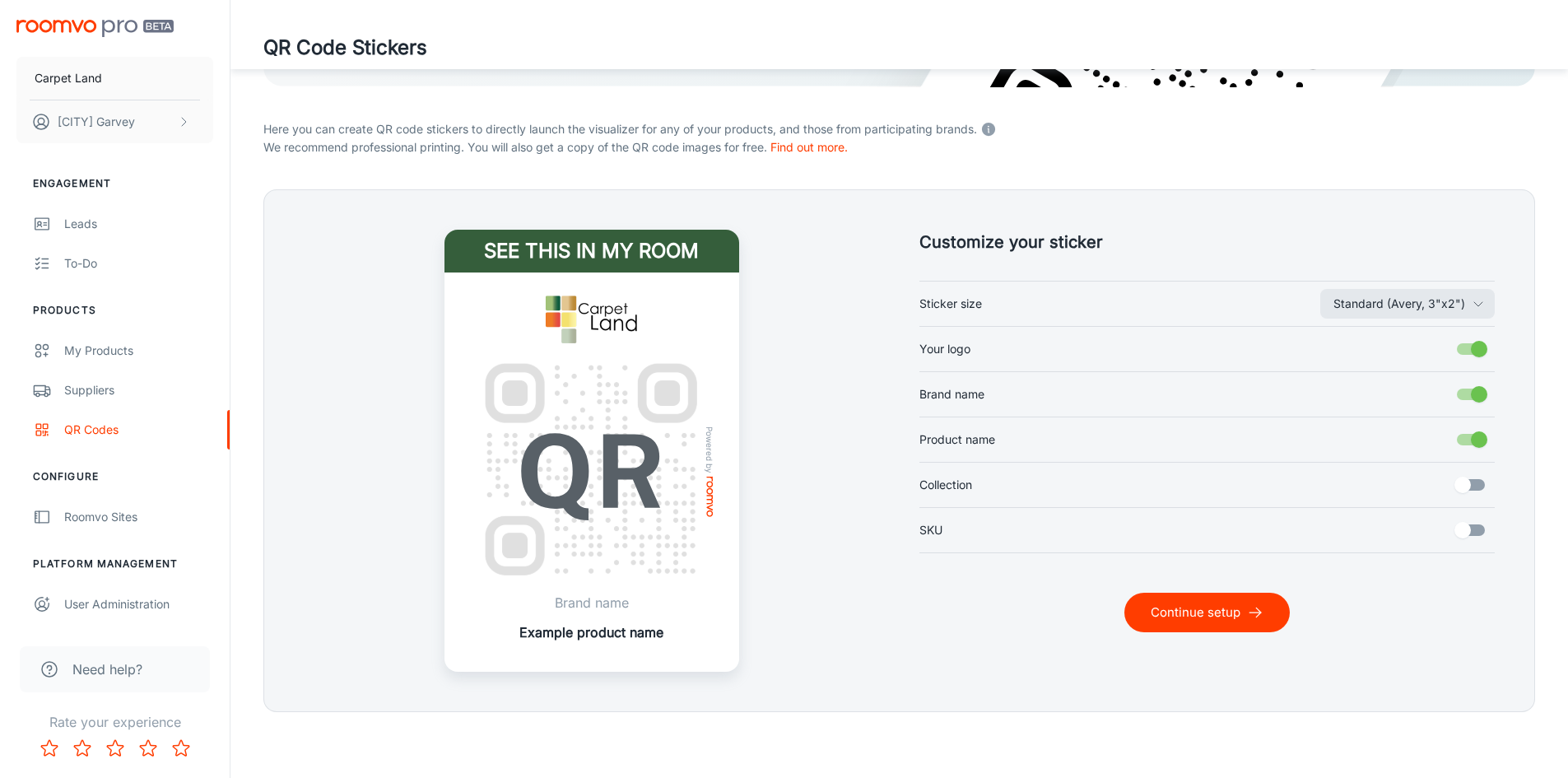click at bounding box center [1255, 613] 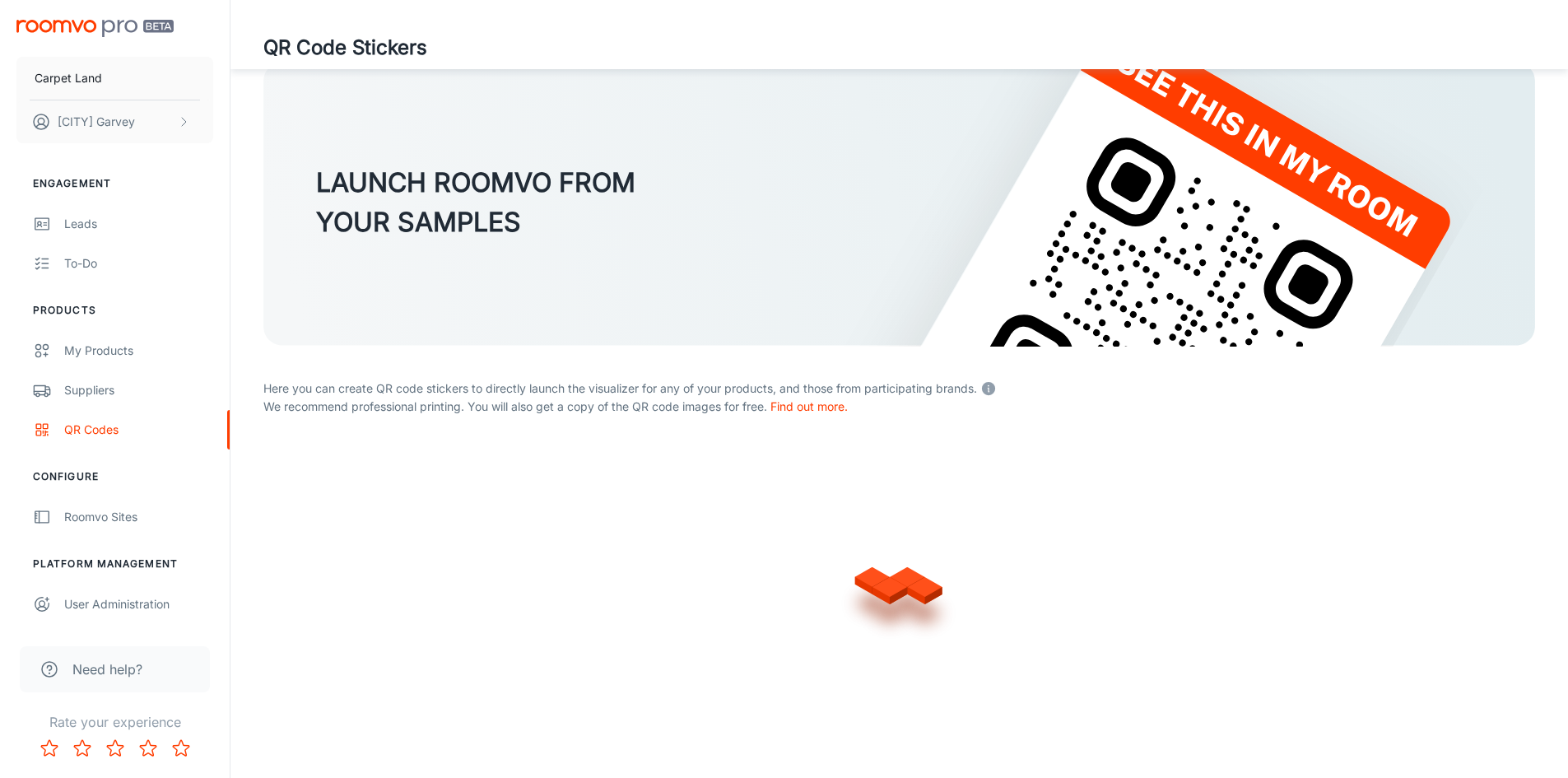 scroll, scrollTop: 294, scrollLeft: 0, axis: vertical 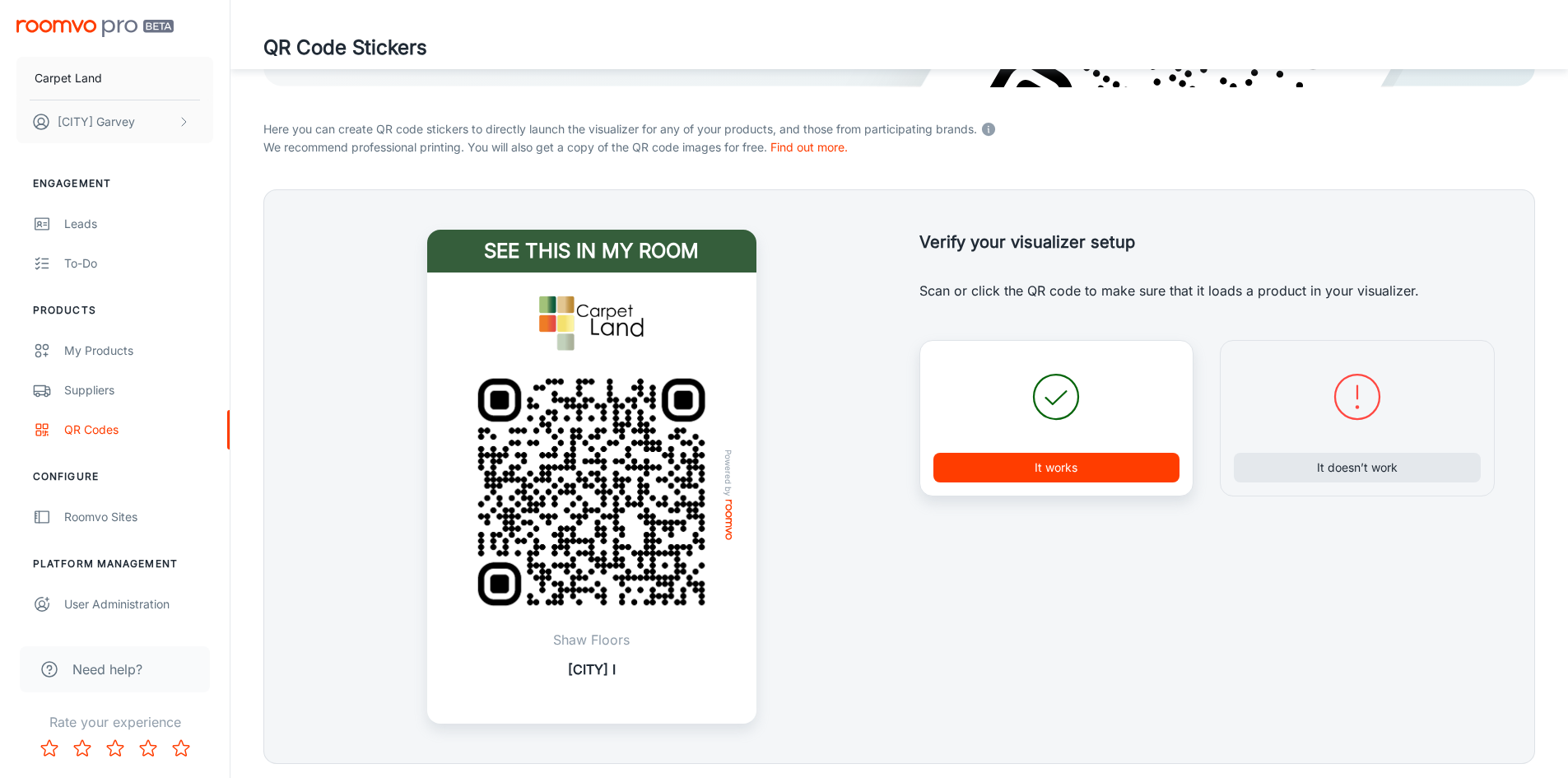 click on "It works" at bounding box center [1057, 468] 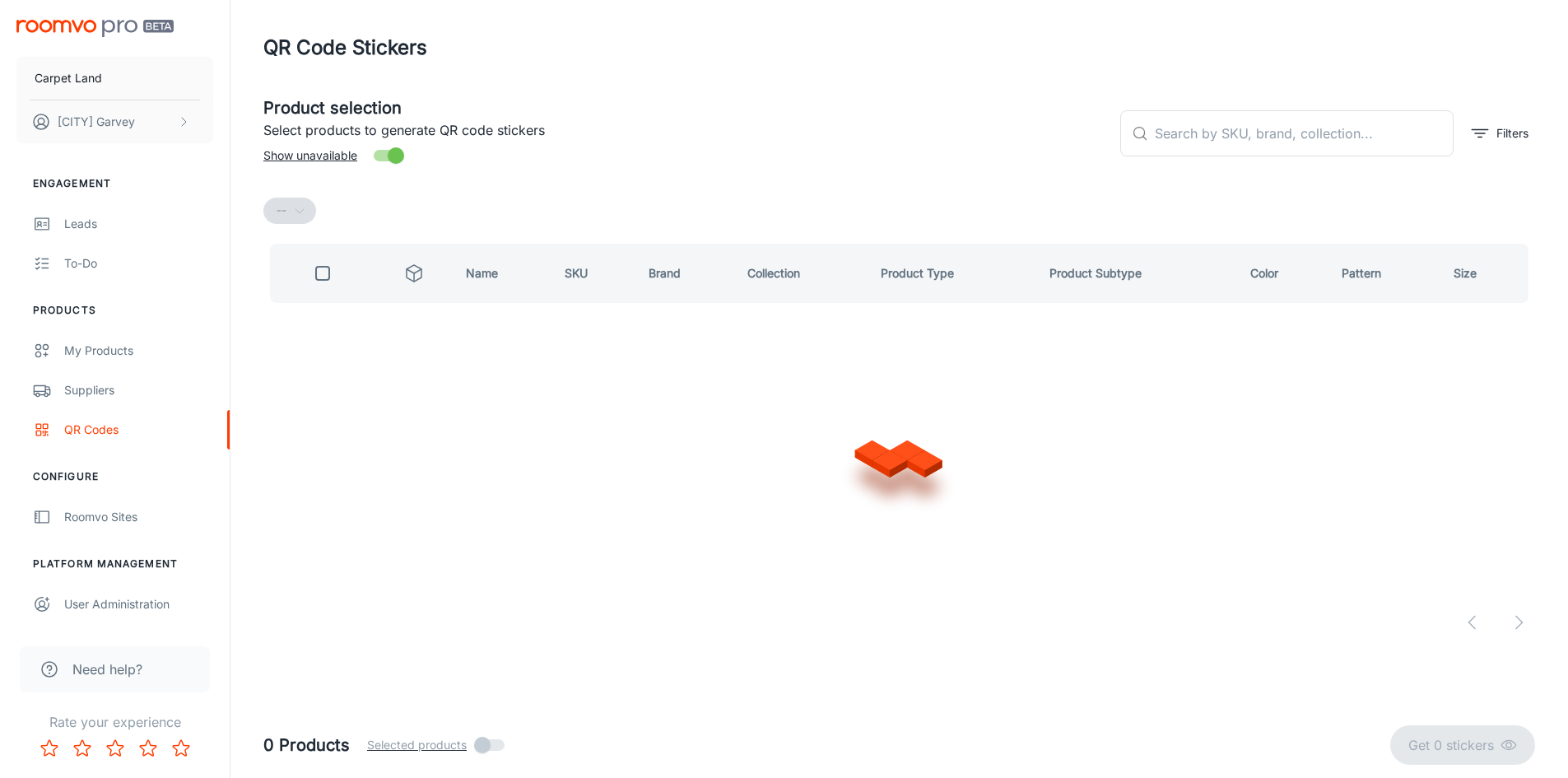 scroll, scrollTop: 0, scrollLeft: 0, axis: both 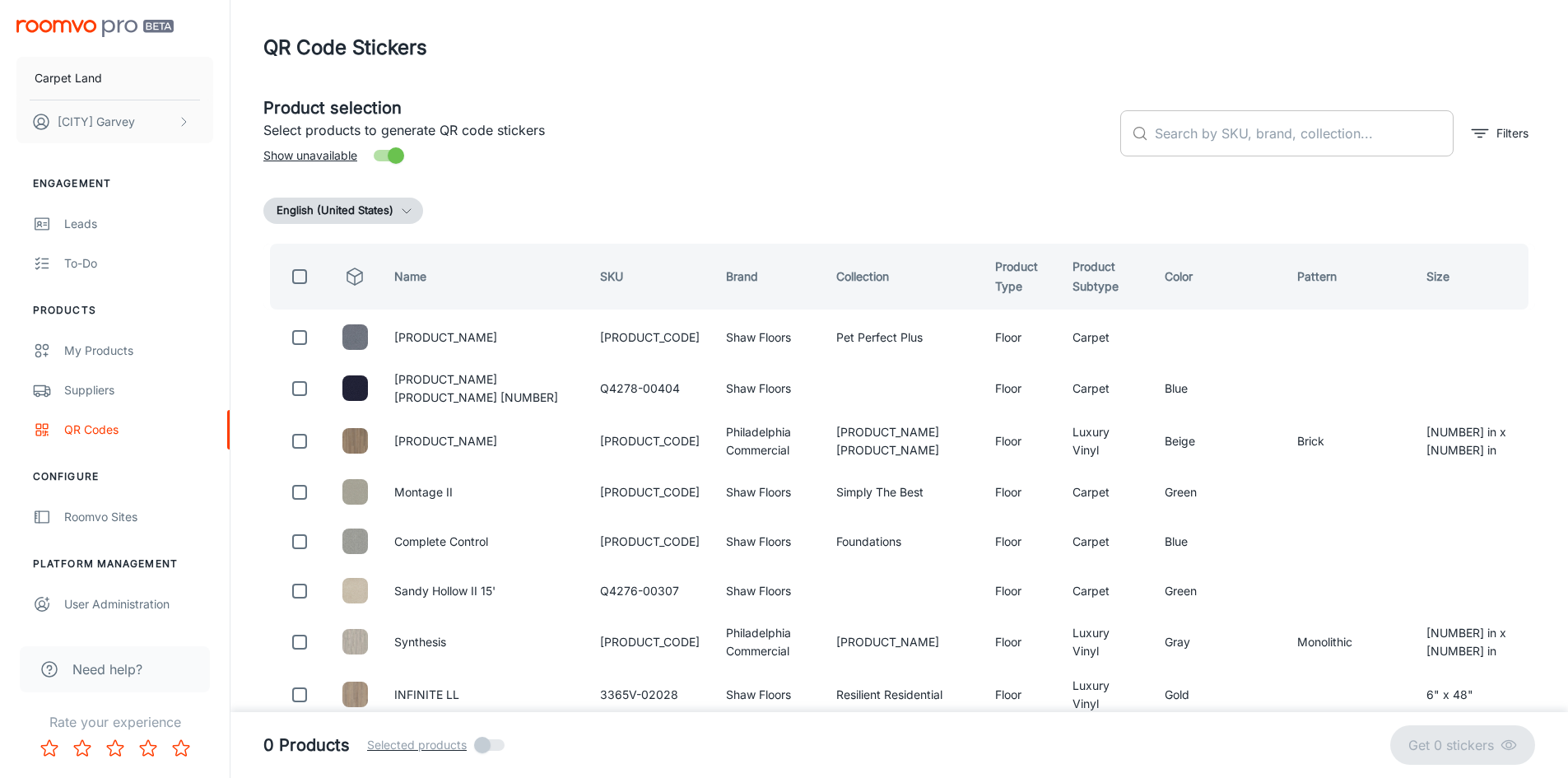 click at bounding box center (1304, 133) 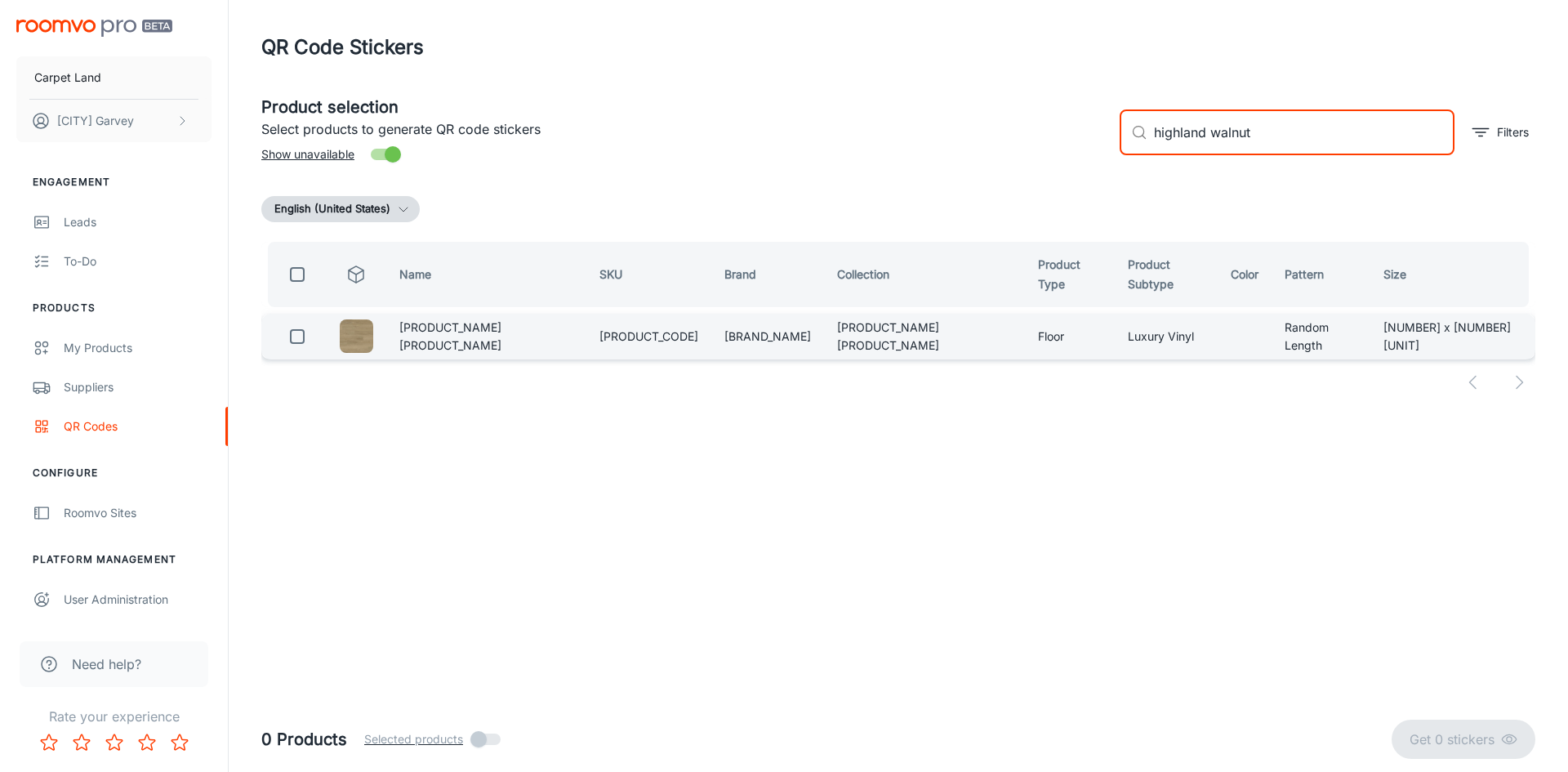type on "highland walnut" 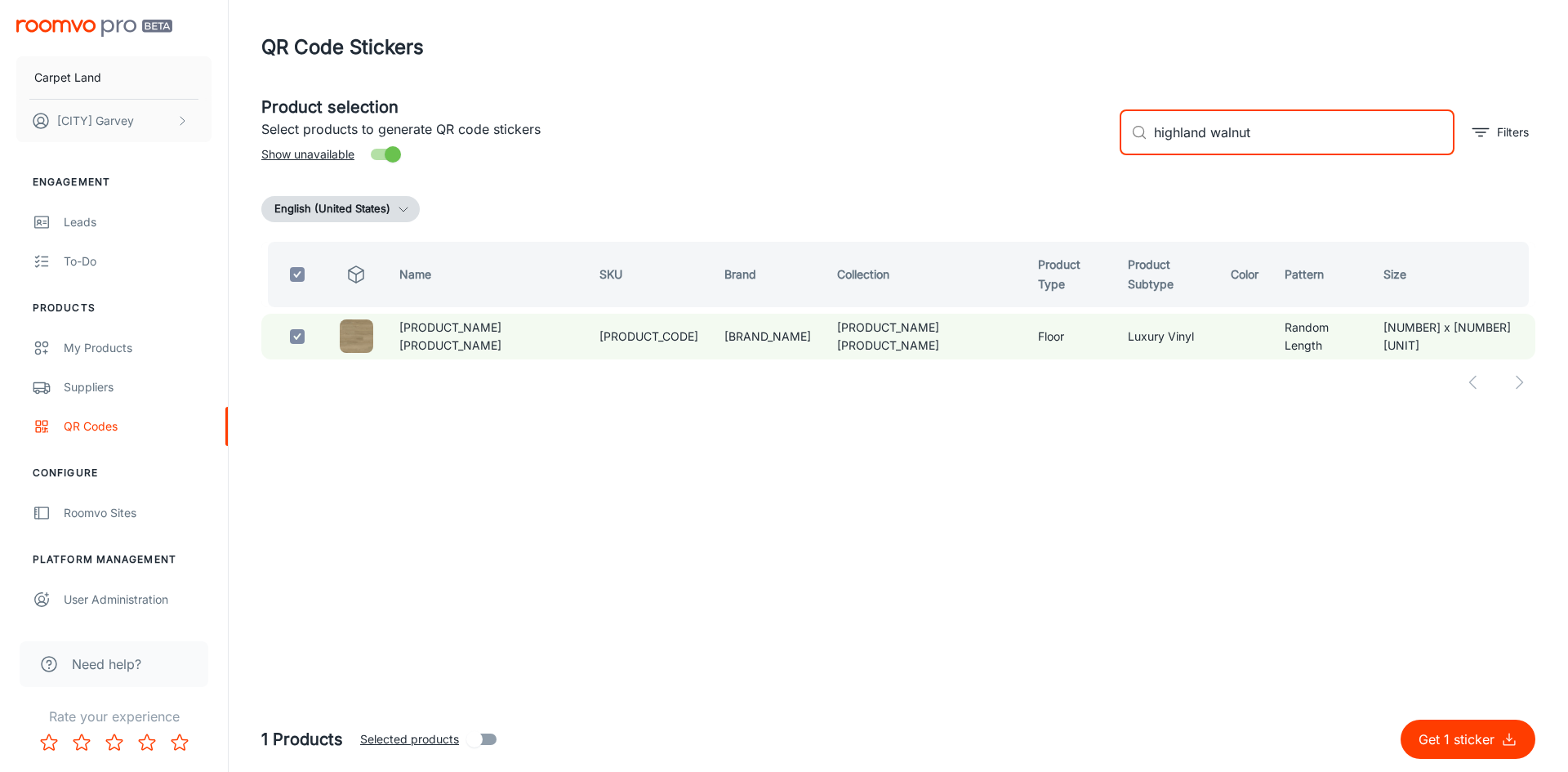 drag, startPoint x: 1276, startPoint y: 142, endPoint x: 1003, endPoint y: 174, distance: 274.8691 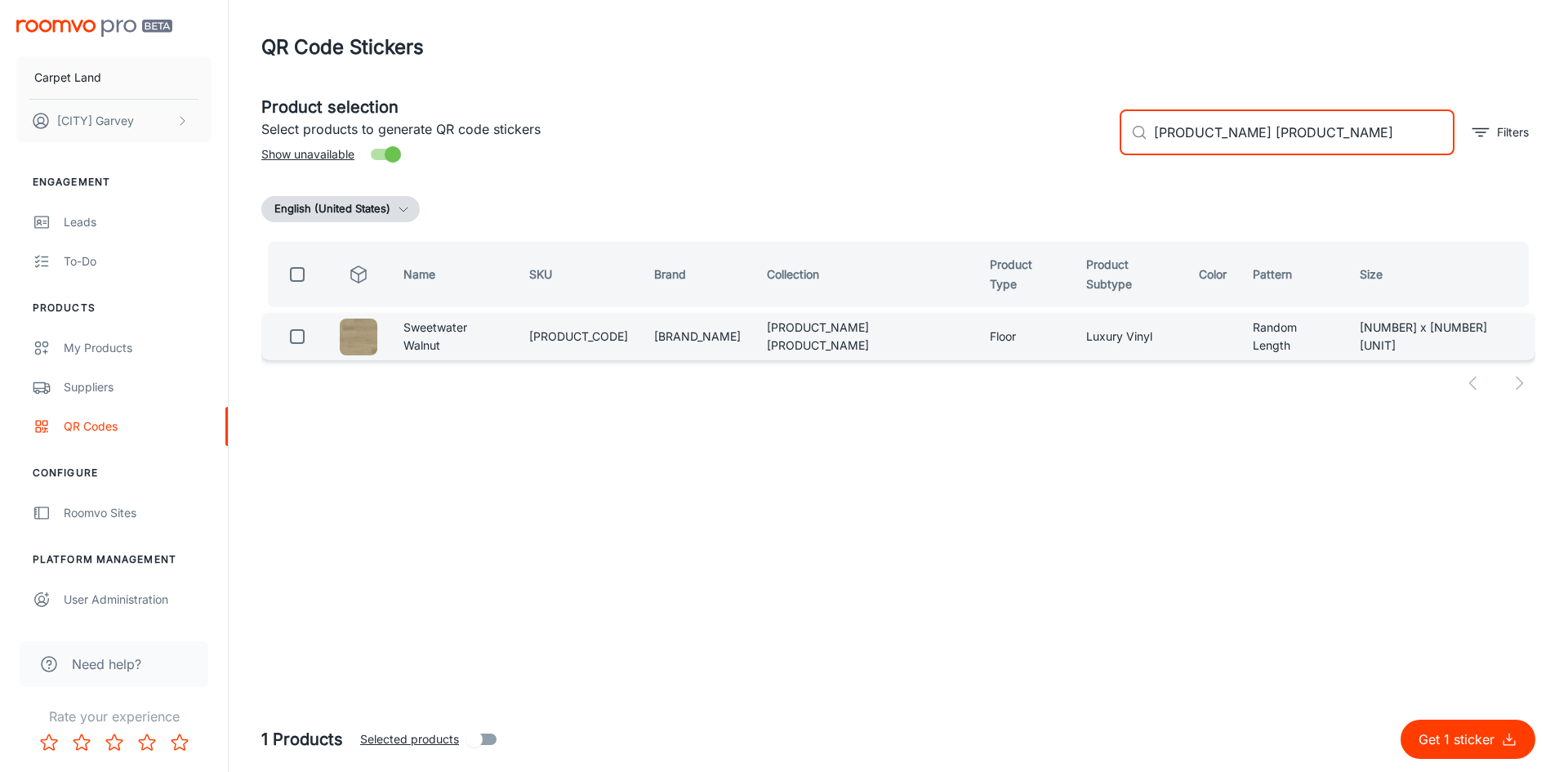 type on "[PRODUCT_NAME] [PRODUCT_NAME]" 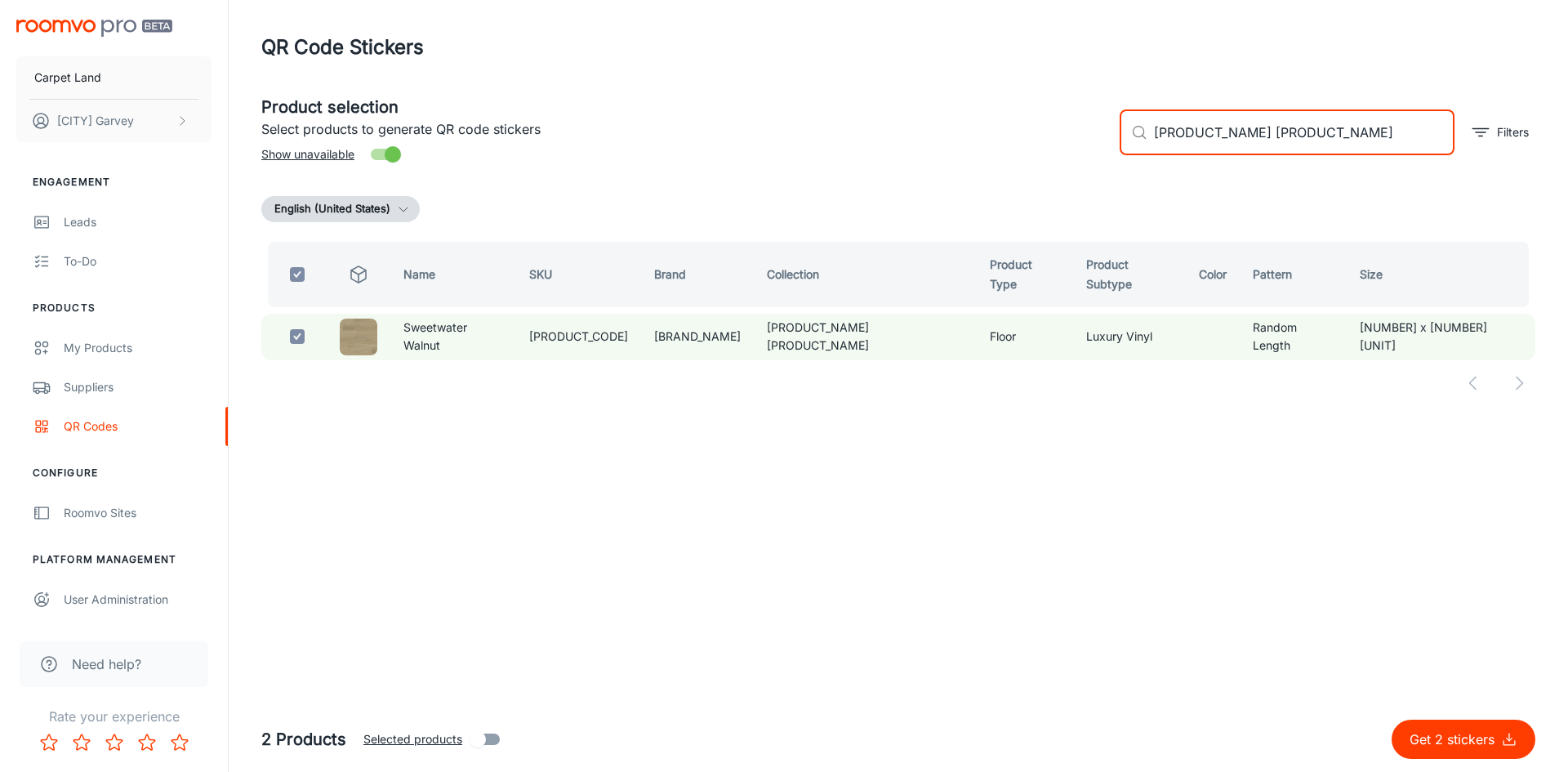 drag, startPoint x: 1338, startPoint y: 139, endPoint x: 1012, endPoint y: 153, distance: 326.3 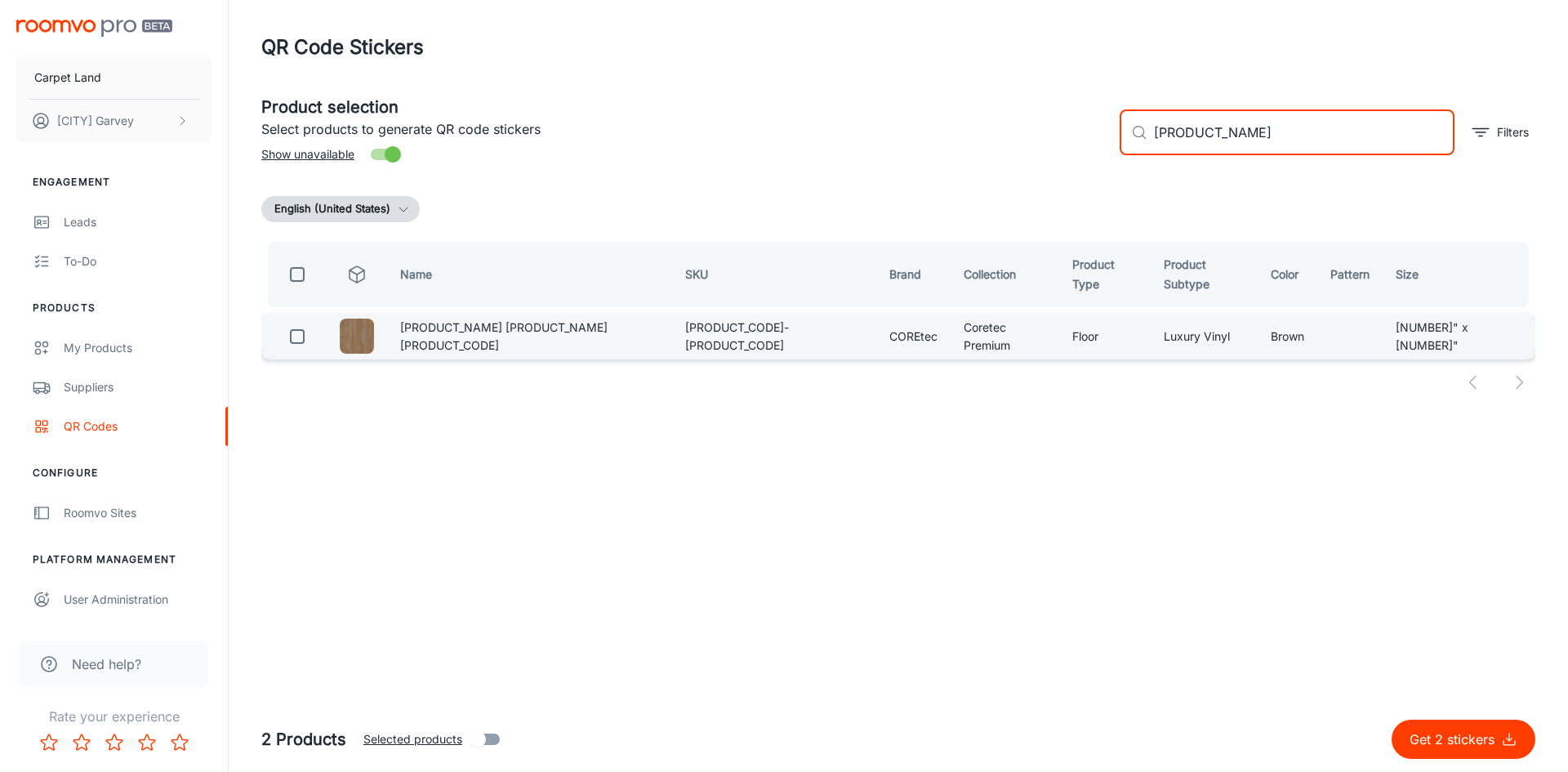 type on "[PRODUCT_NAME]" 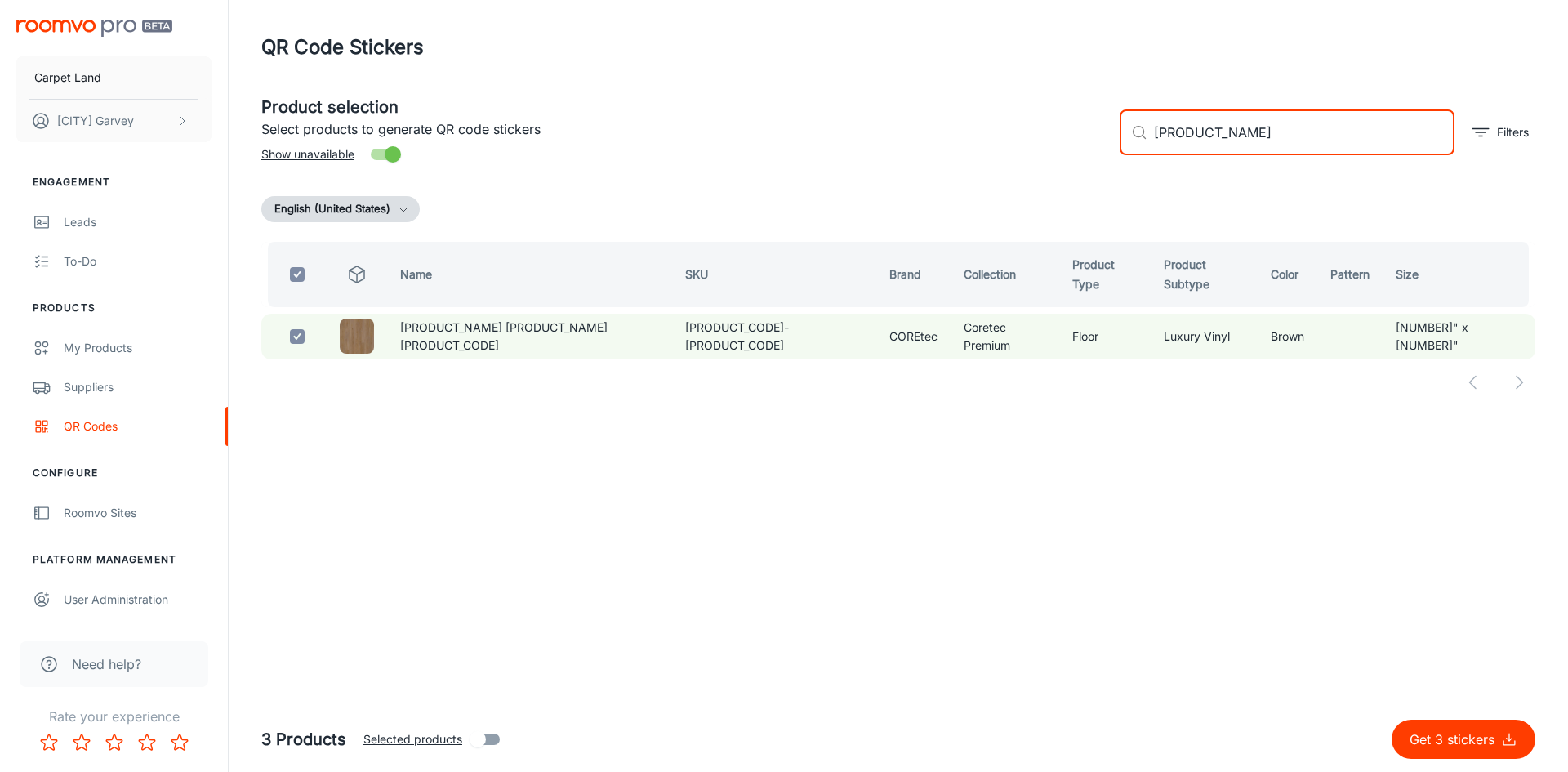 drag, startPoint x: 1241, startPoint y: 140, endPoint x: 1116, endPoint y: 138, distance: 125.016 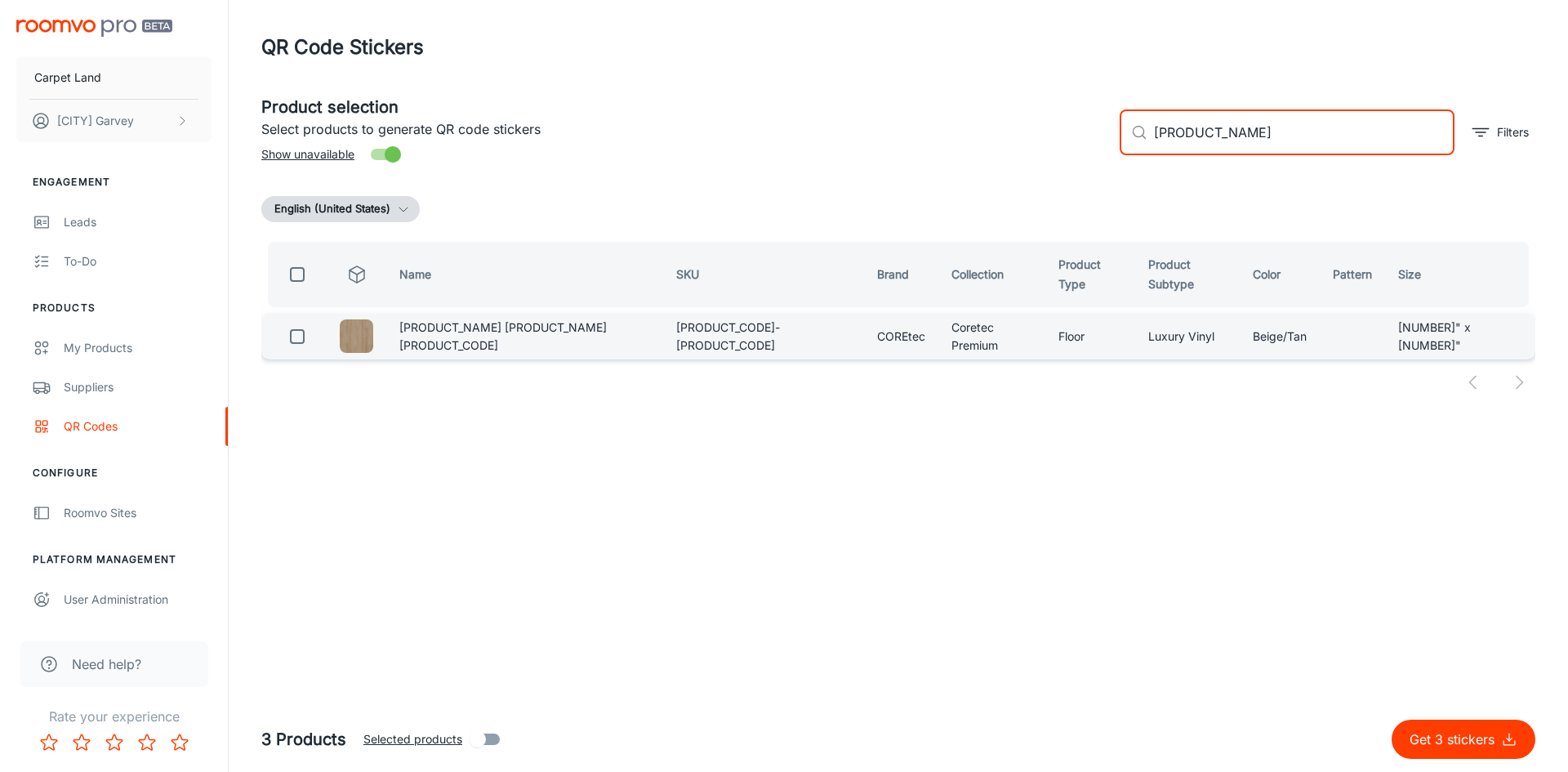 type on "[PRODUCT_NAME]" 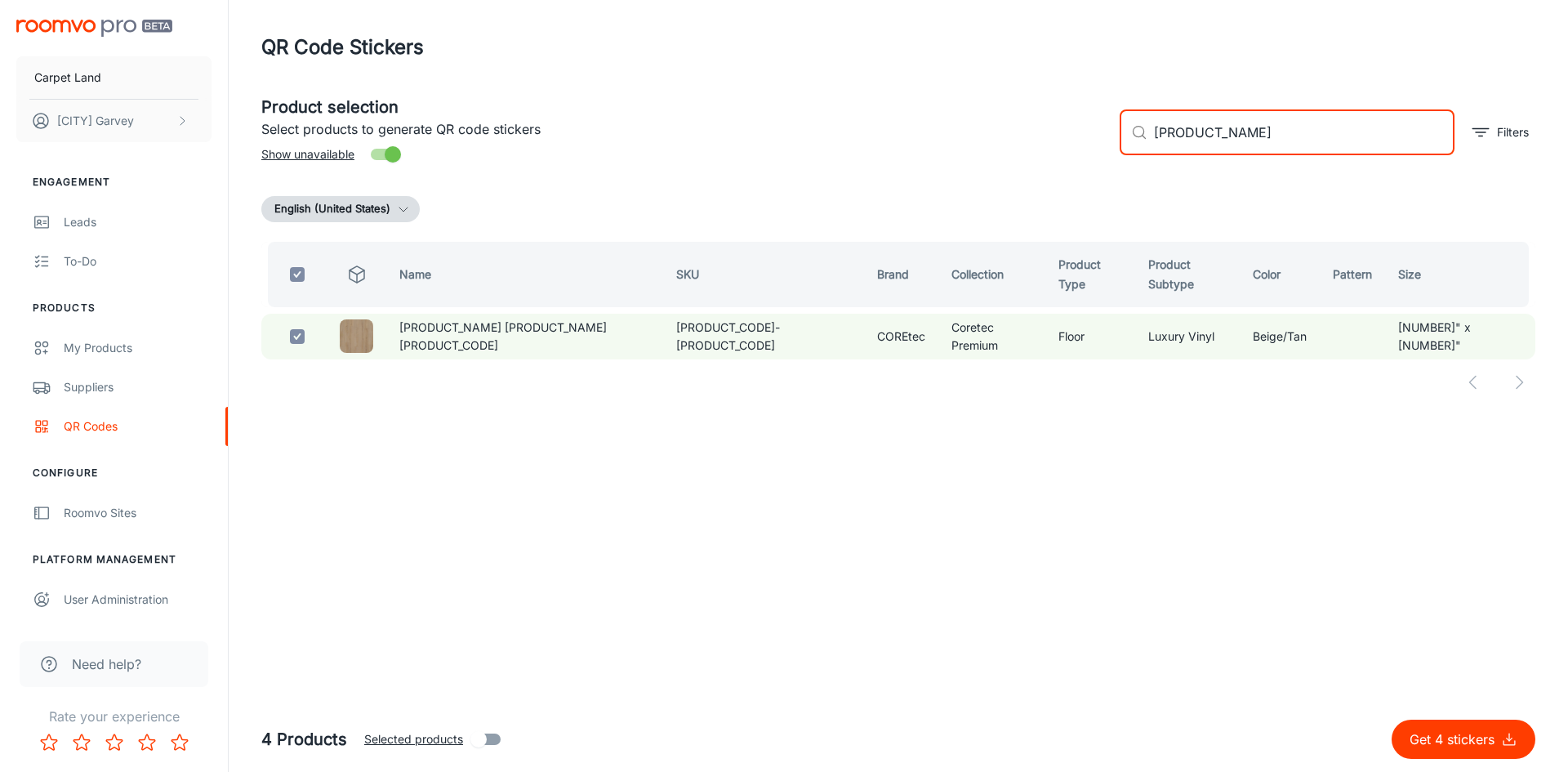 drag, startPoint x: 1232, startPoint y: 125, endPoint x: 1027, endPoint y: 133, distance: 205.15604 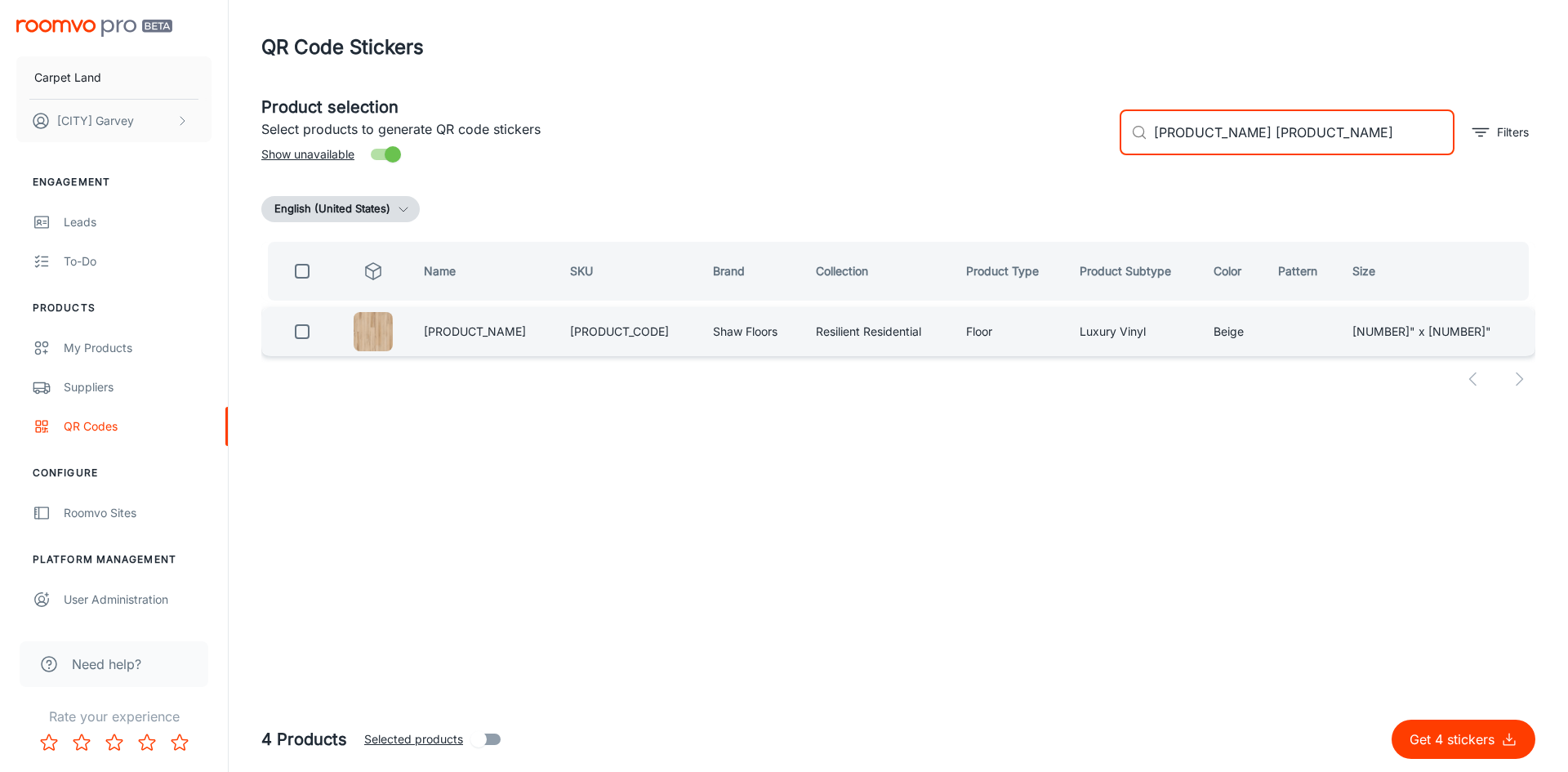 type on "[PRODUCT_NAME] [PRODUCT_NAME]" 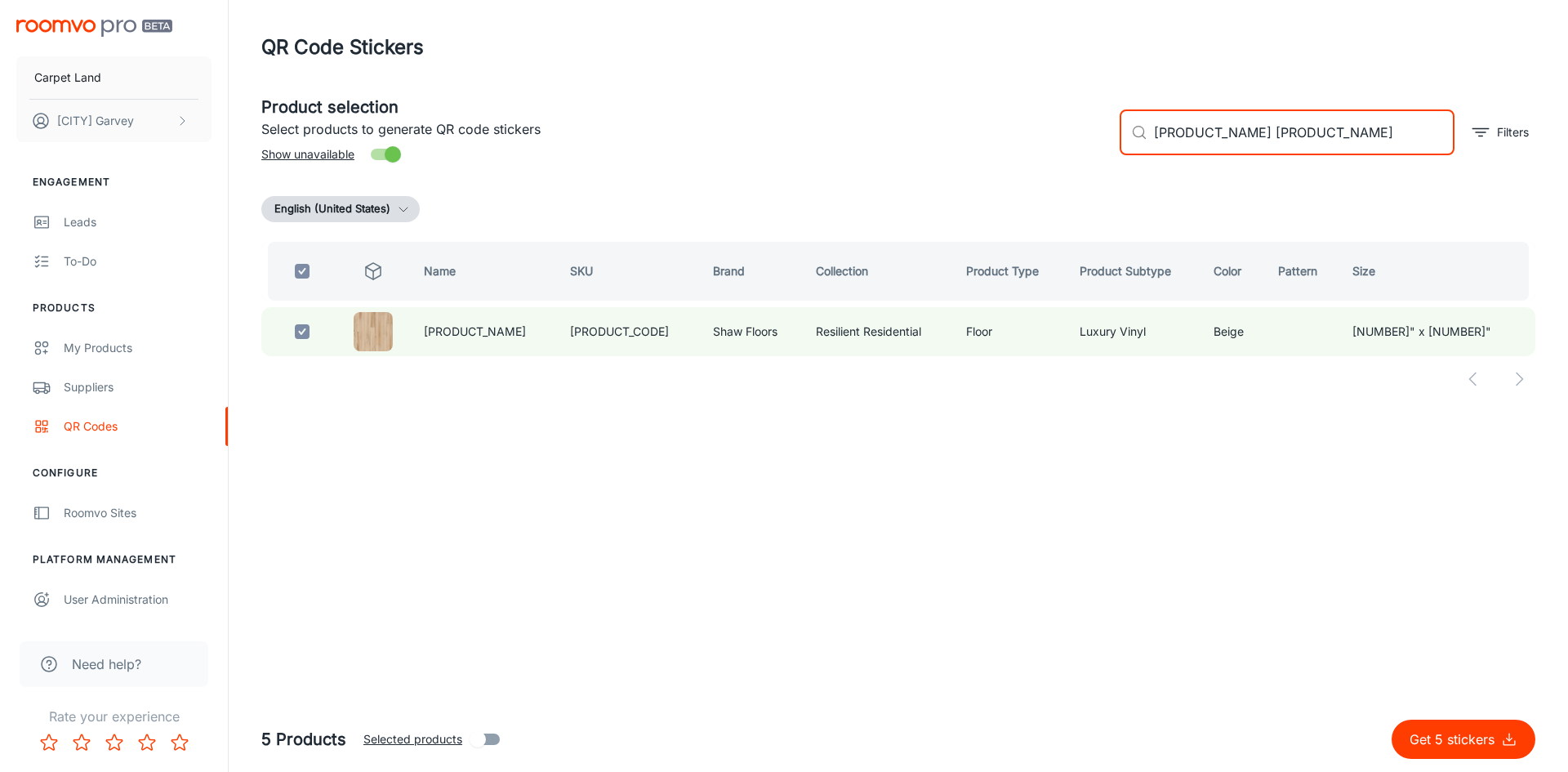 drag, startPoint x: 1289, startPoint y: 134, endPoint x: 1106, endPoint y: 134, distance: 183 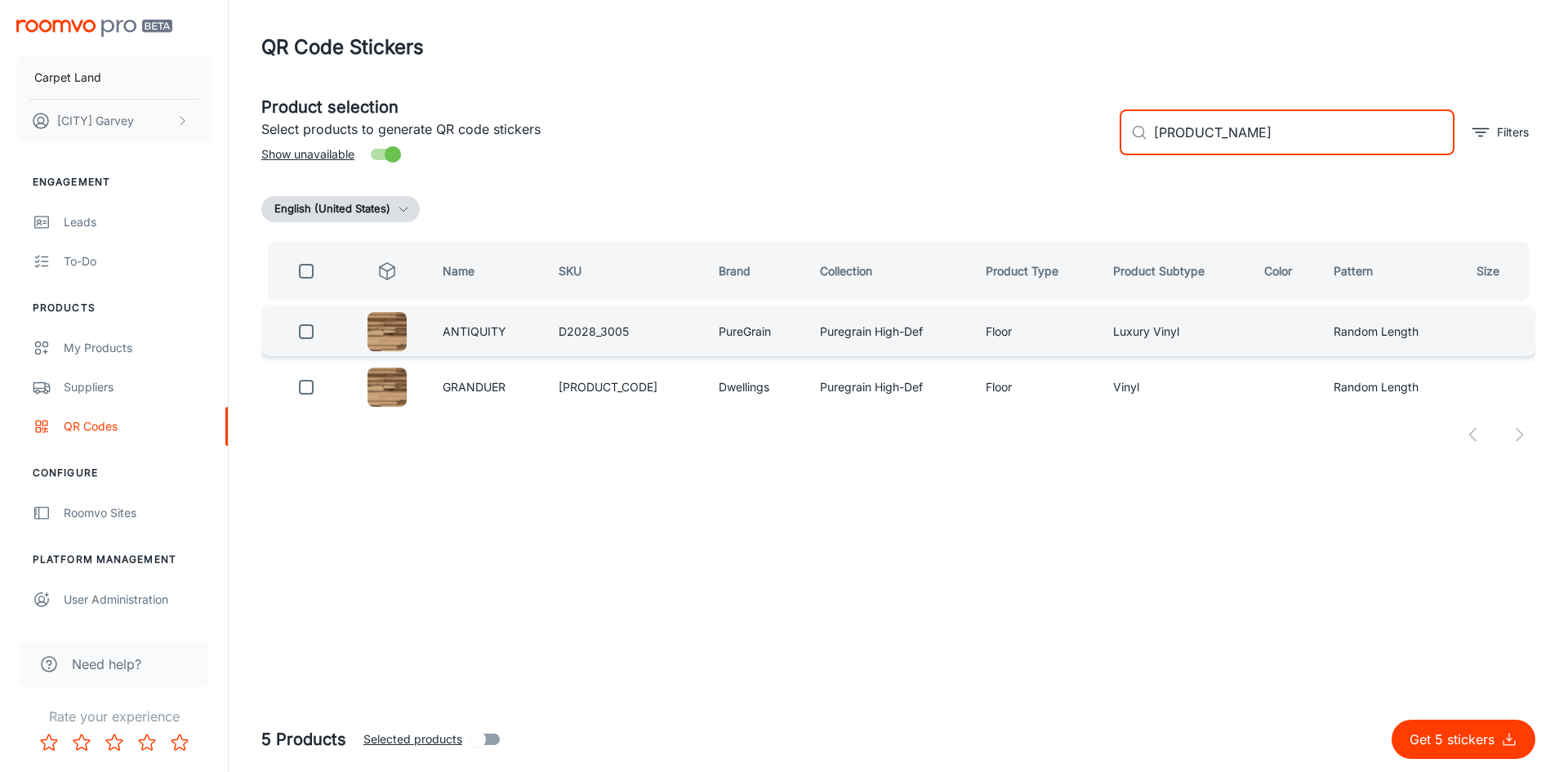 type on "[PRODUCT_NAME]" 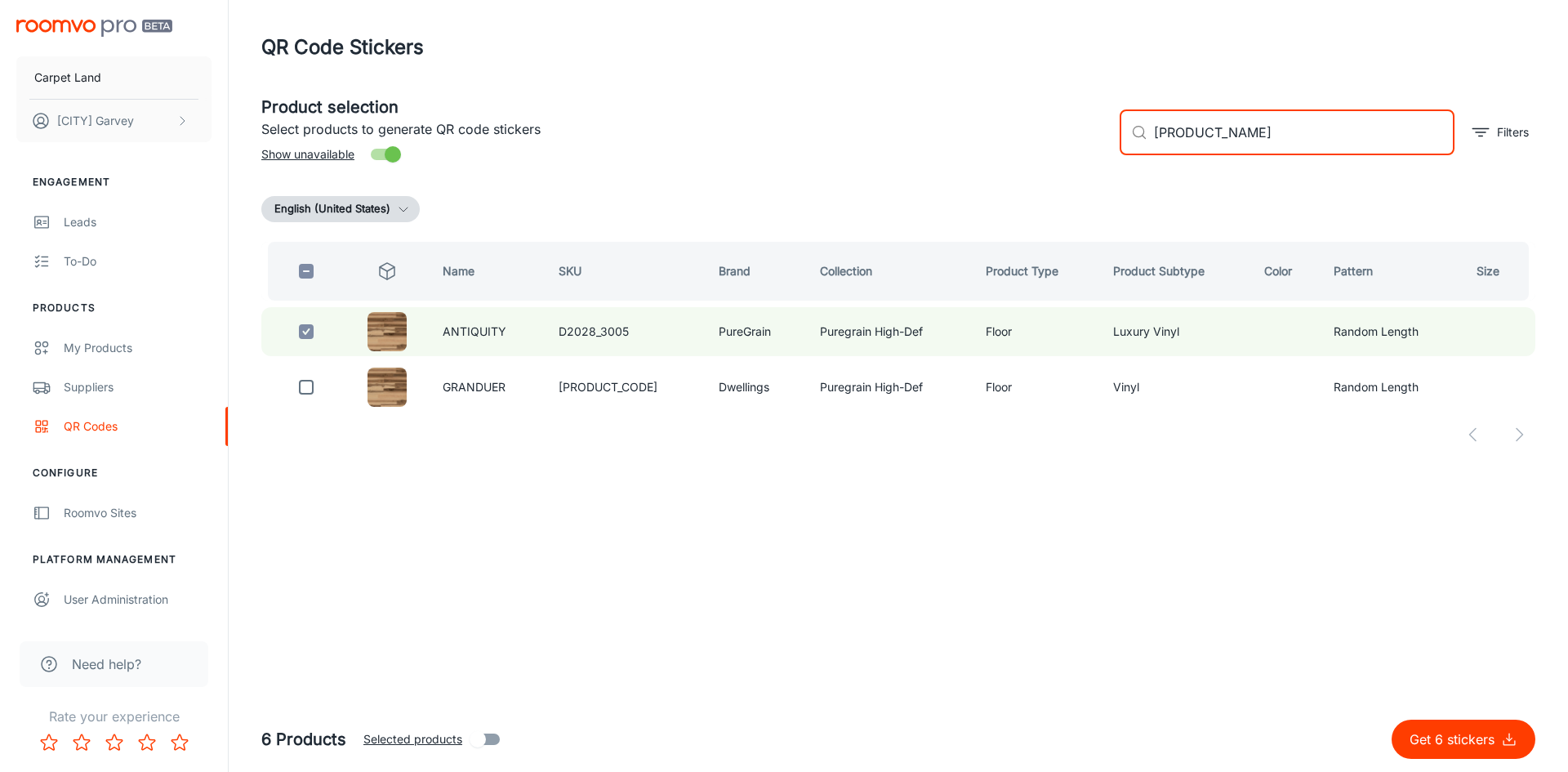drag, startPoint x: 1283, startPoint y: 133, endPoint x: 1117, endPoint y: 140, distance: 166.14752 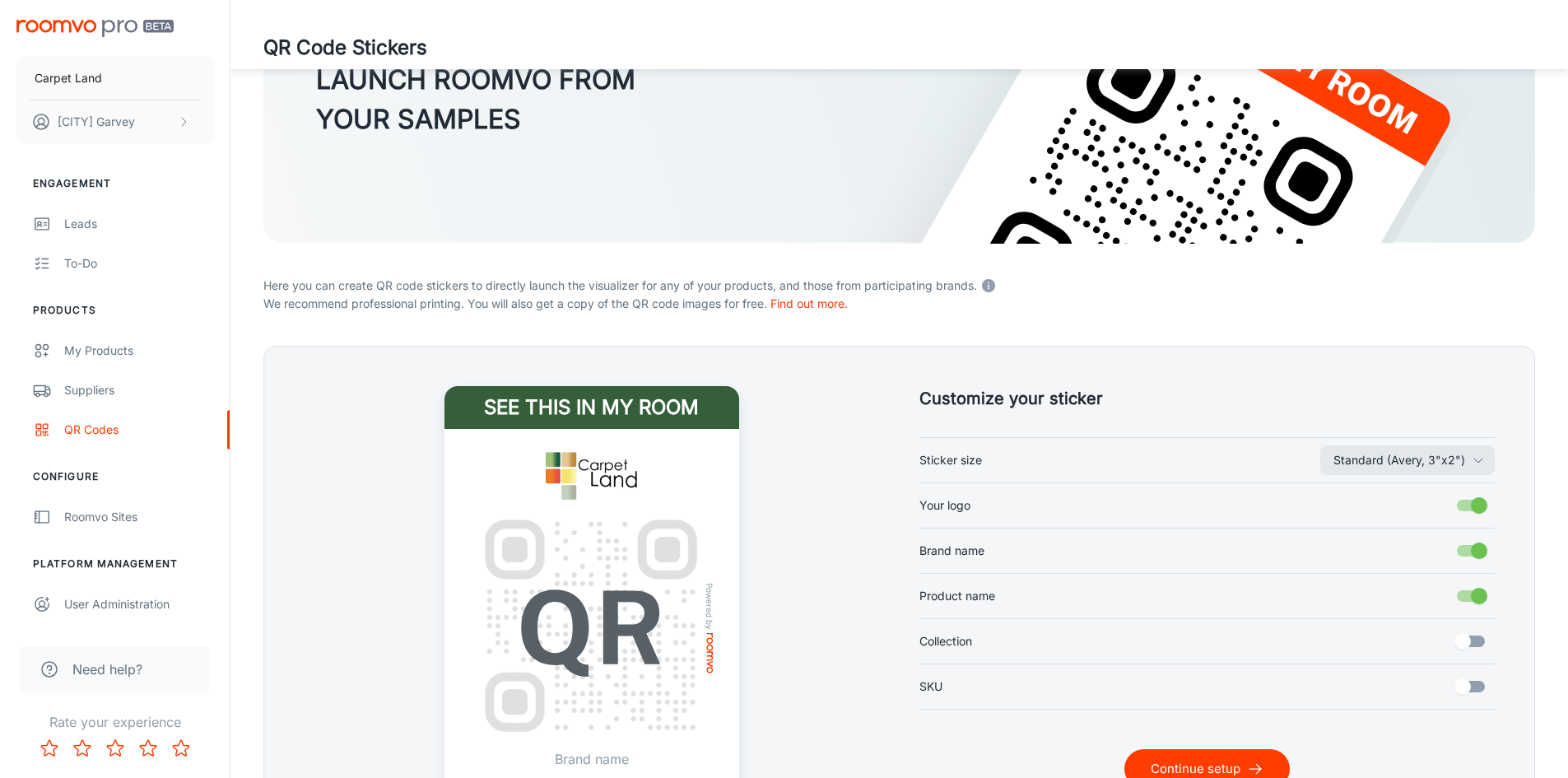 scroll, scrollTop: 294, scrollLeft: 0, axis: vertical 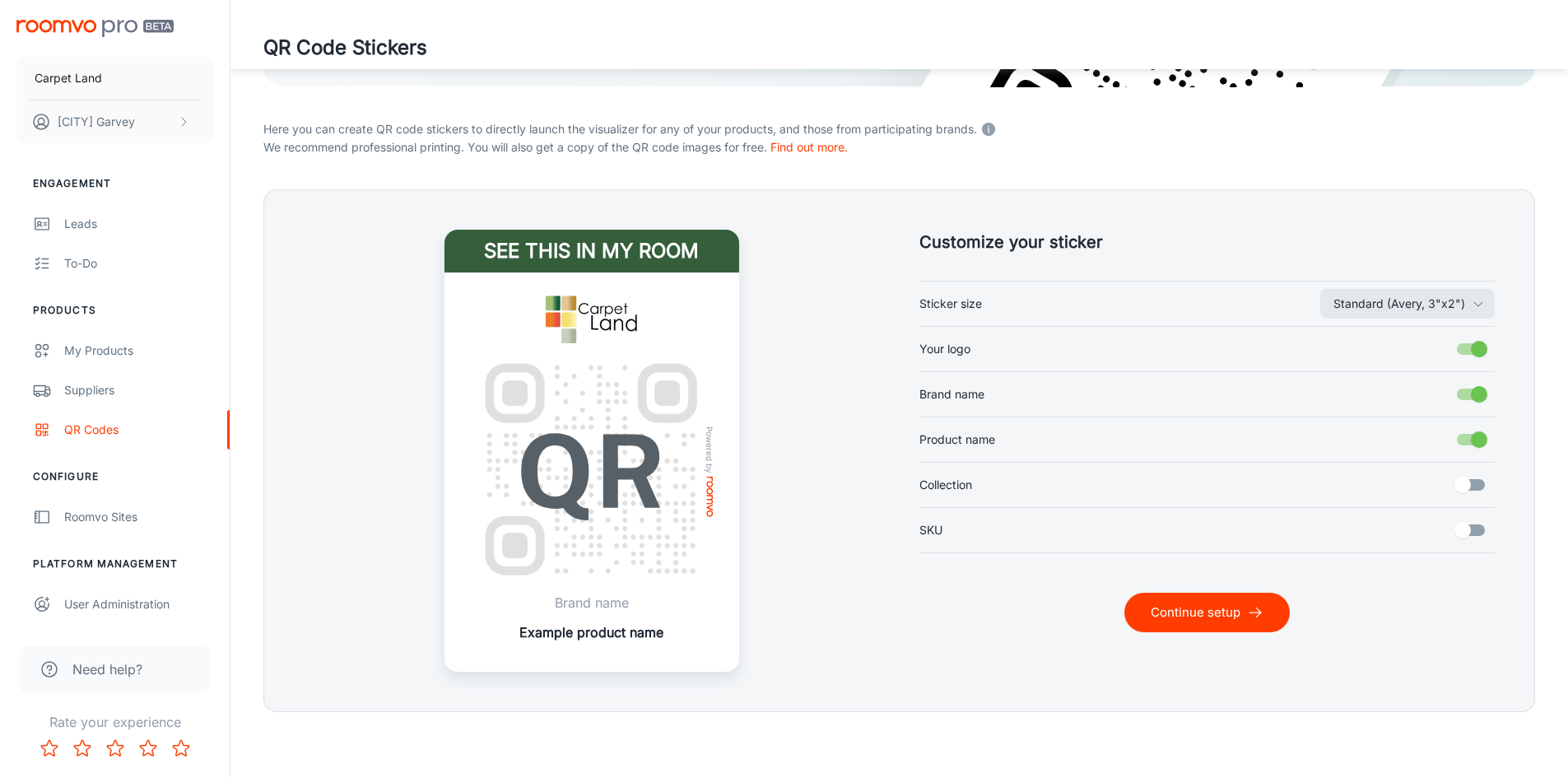 click on "Continue setup" at bounding box center [1207, 613] 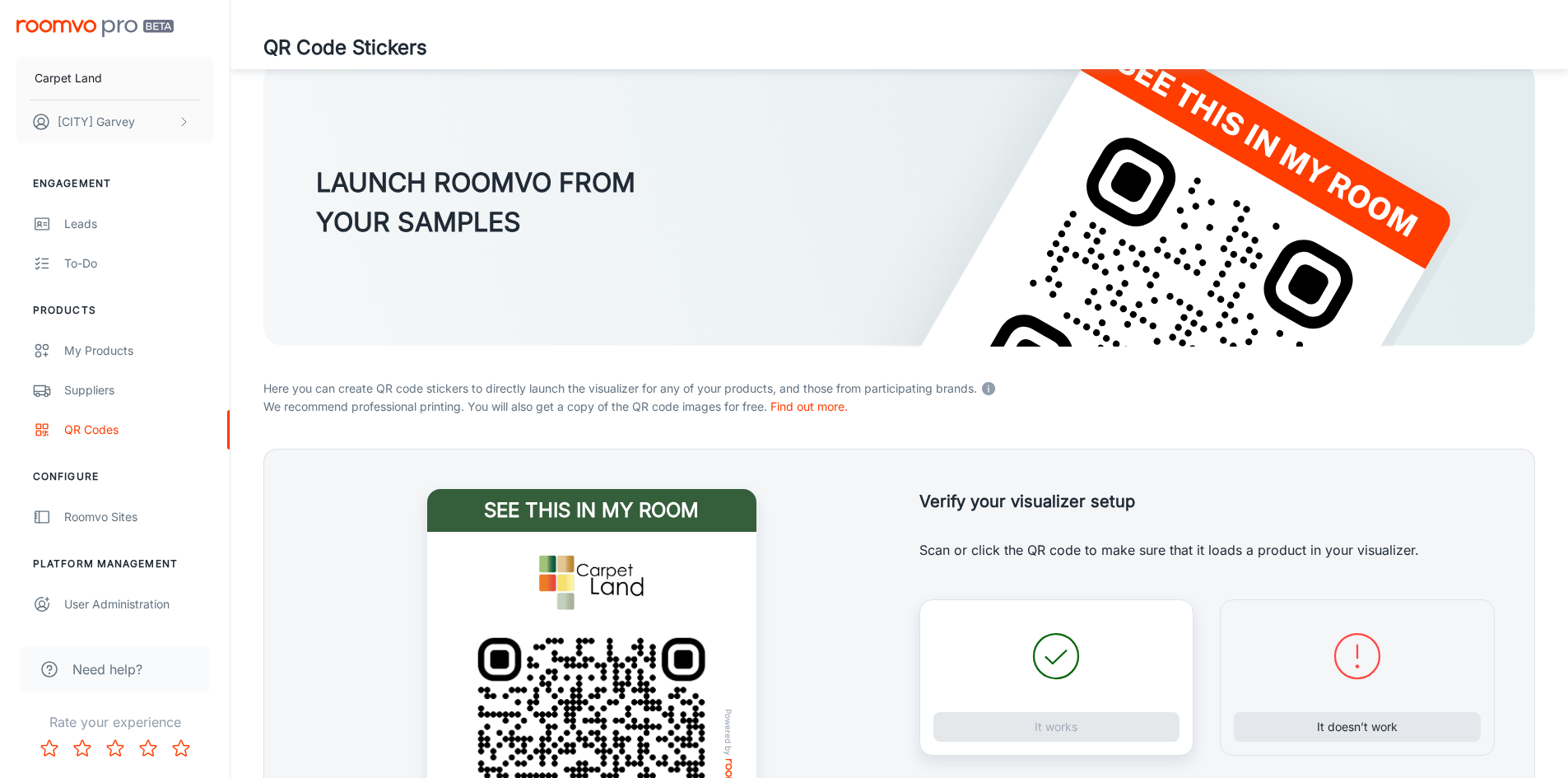 scroll, scrollTop: 294, scrollLeft: 0, axis: vertical 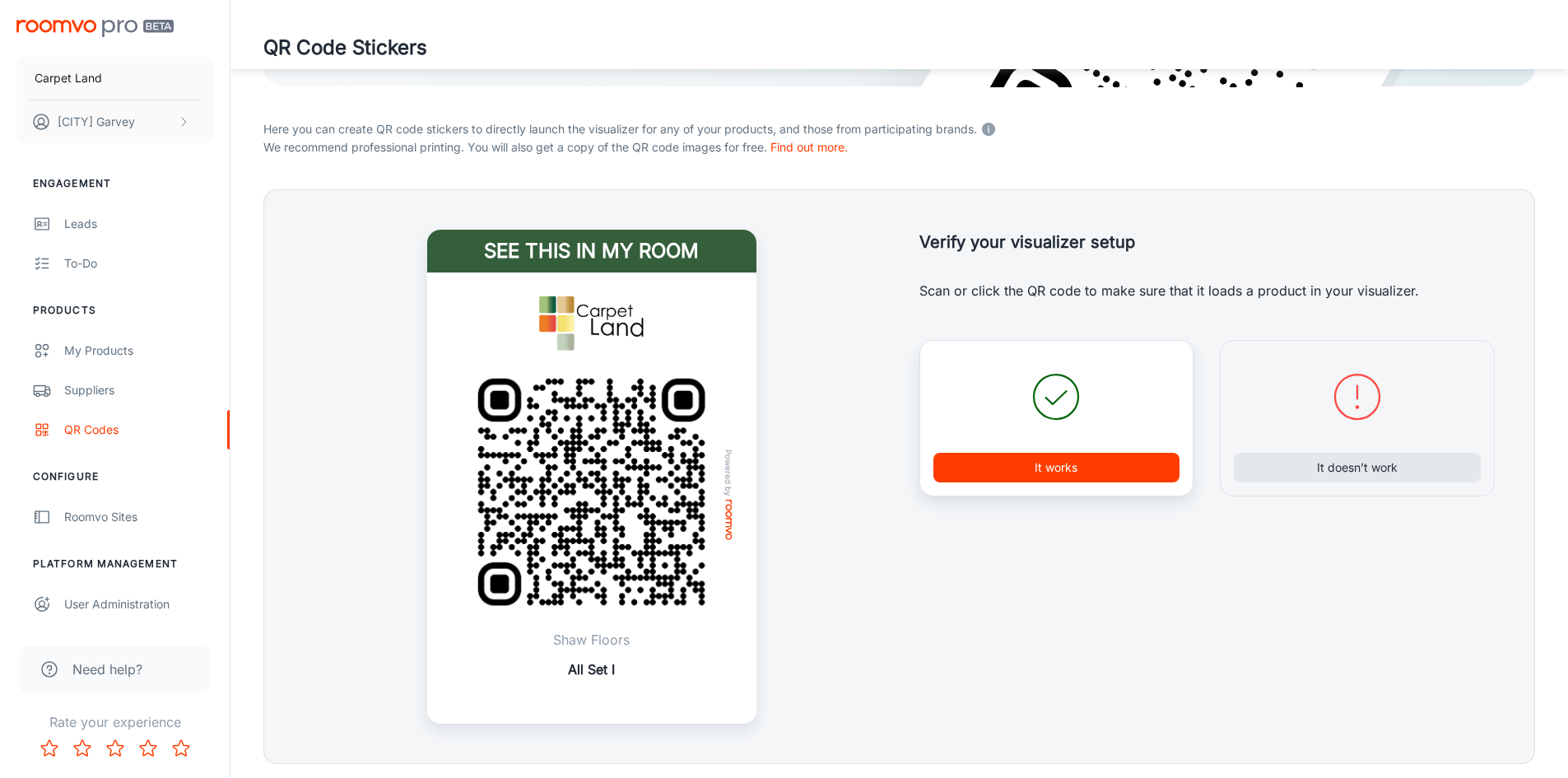 click on "It works" at bounding box center [1057, 468] 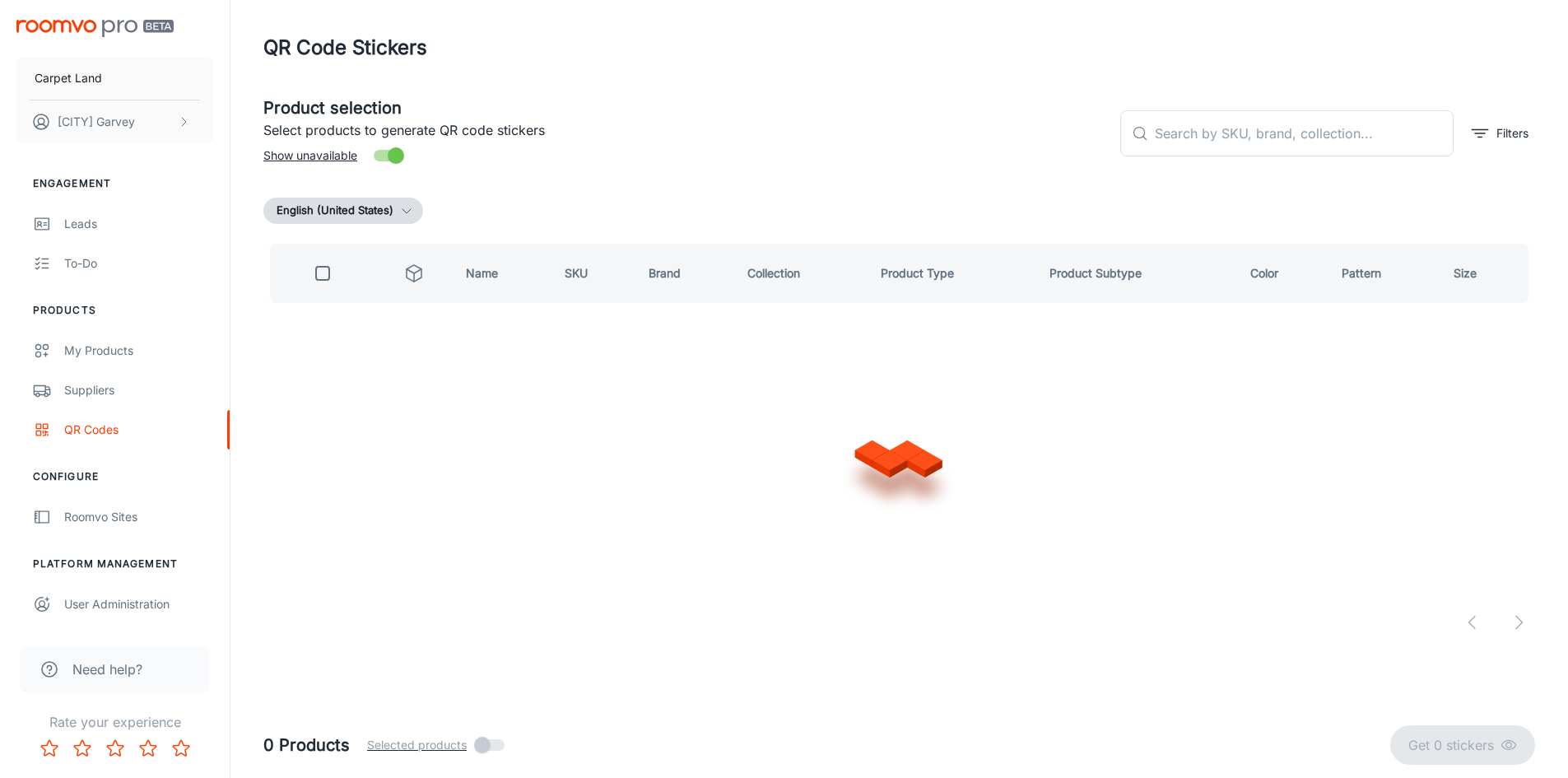 scroll, scrollTop: 0, scrollLeft: 0, axis: both 